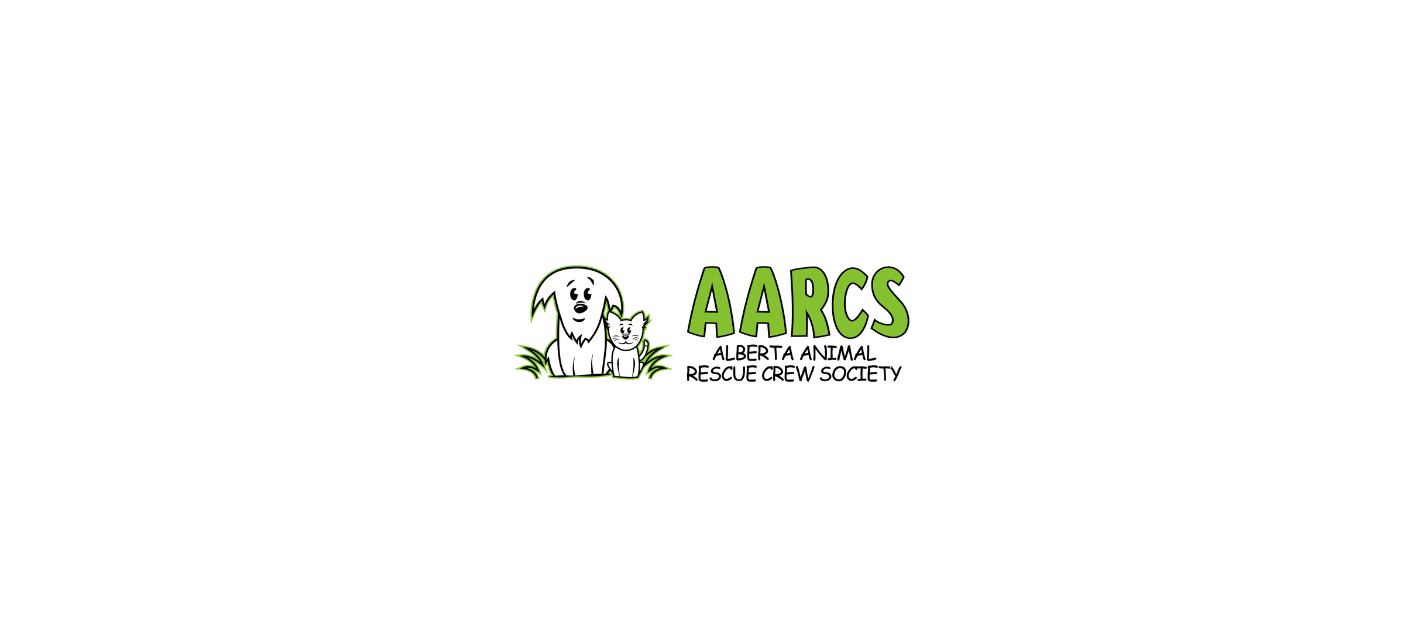 scroll, scrollTop: 0, scrollLeft: 0, axis: both 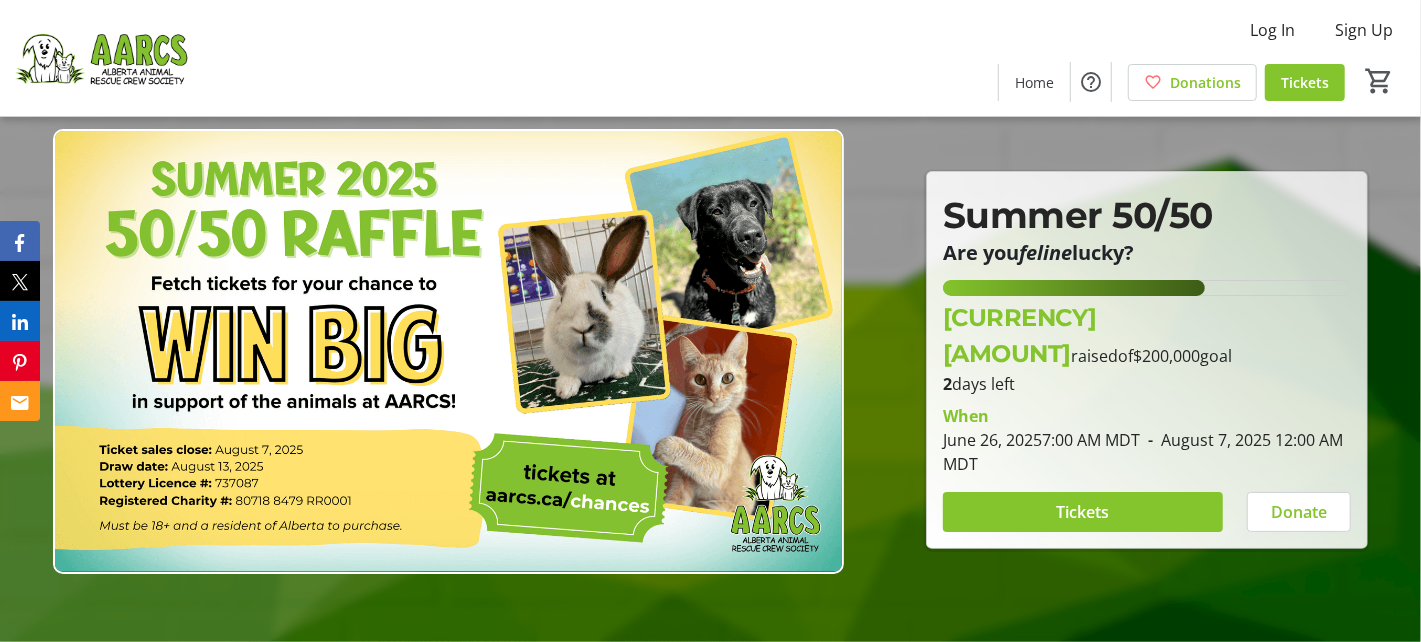 click on "When  [DATE]   [TIME] [TIMEZONE]   -   [DATE] [TIME] [TIMEZONE]   Tickets   Donate" at bounding box center [1147, 464] 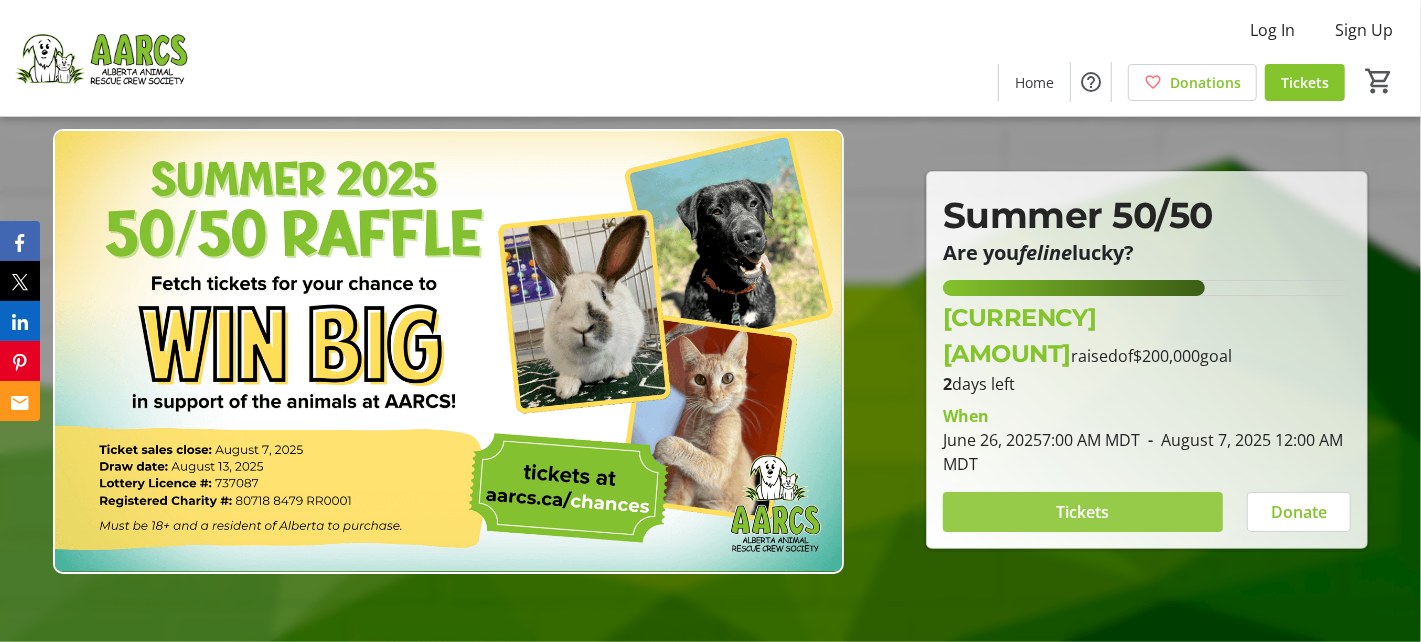click at bounding box center (1083, 512) 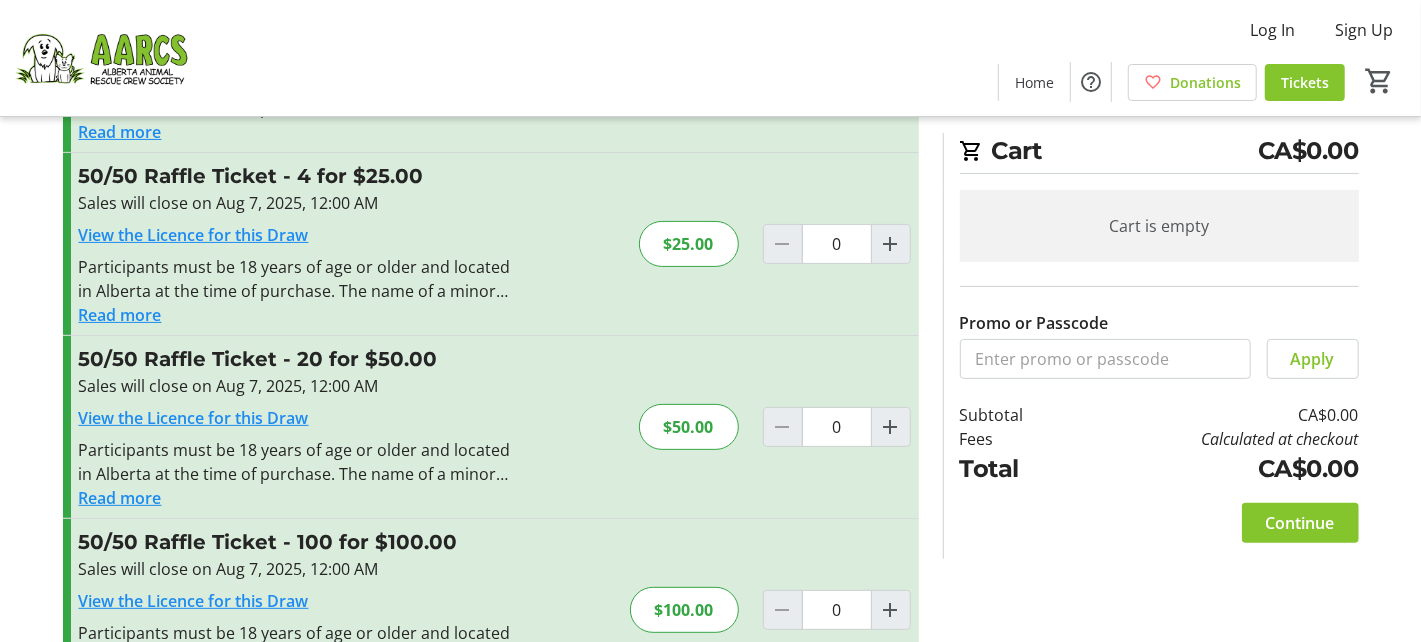 scroll, scrollTop: 198, scrollLeft: 0, axis: vertical 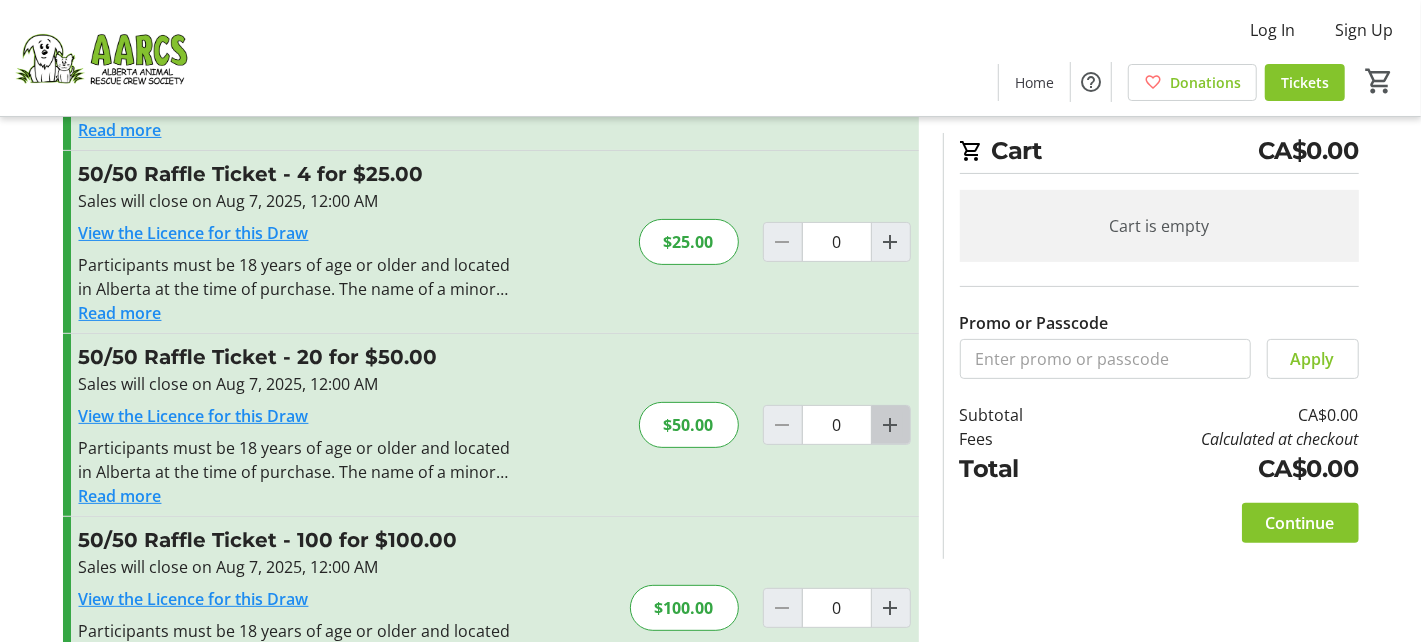 click 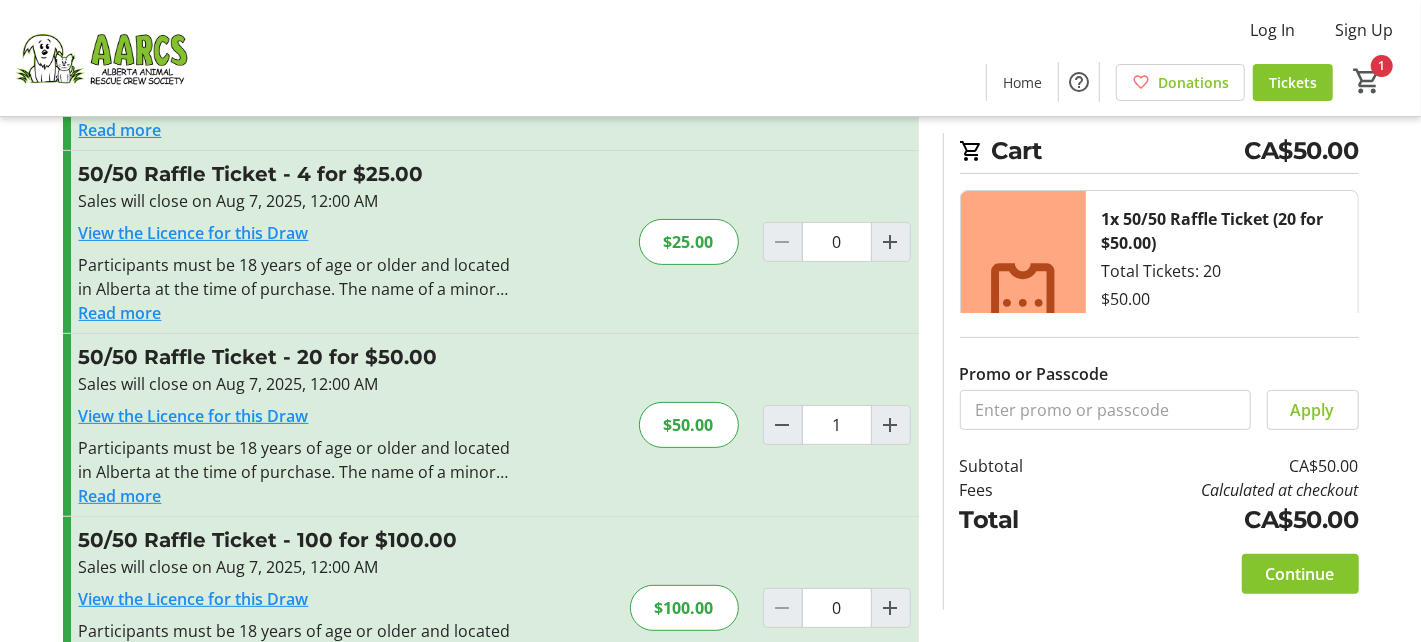 scroll, scrollTop: 277, scrollLeft: 0, axis: vertical 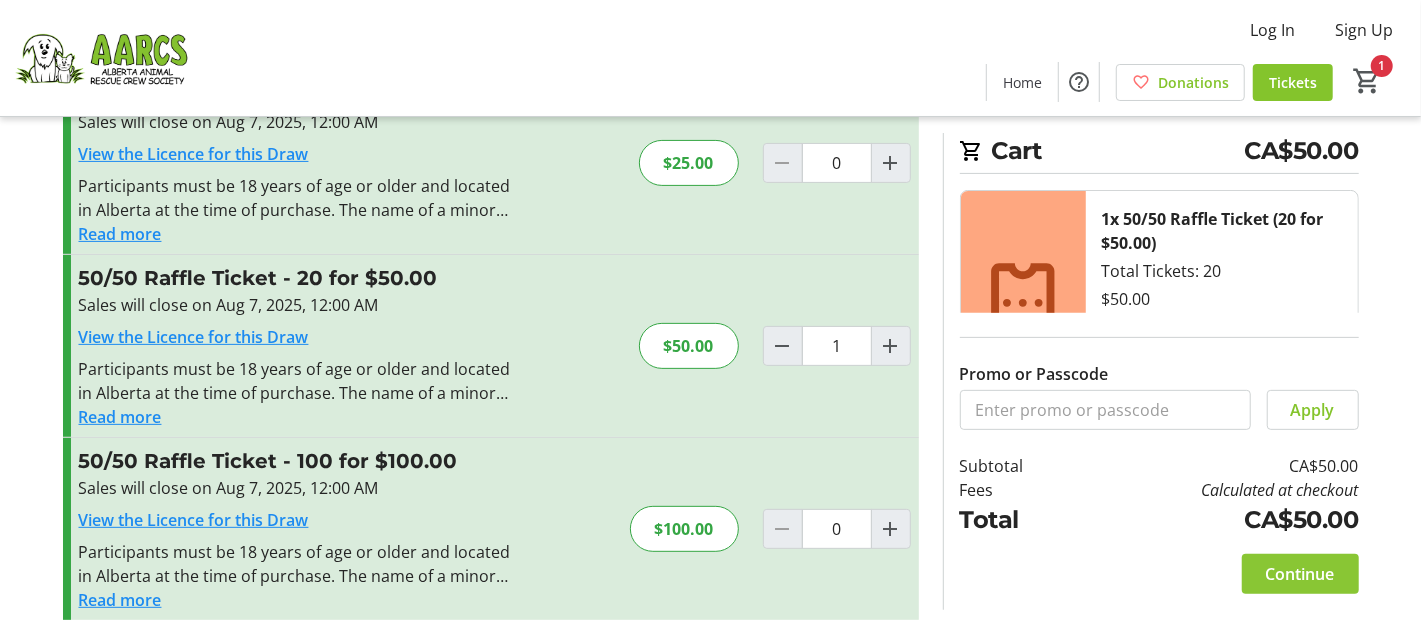 click 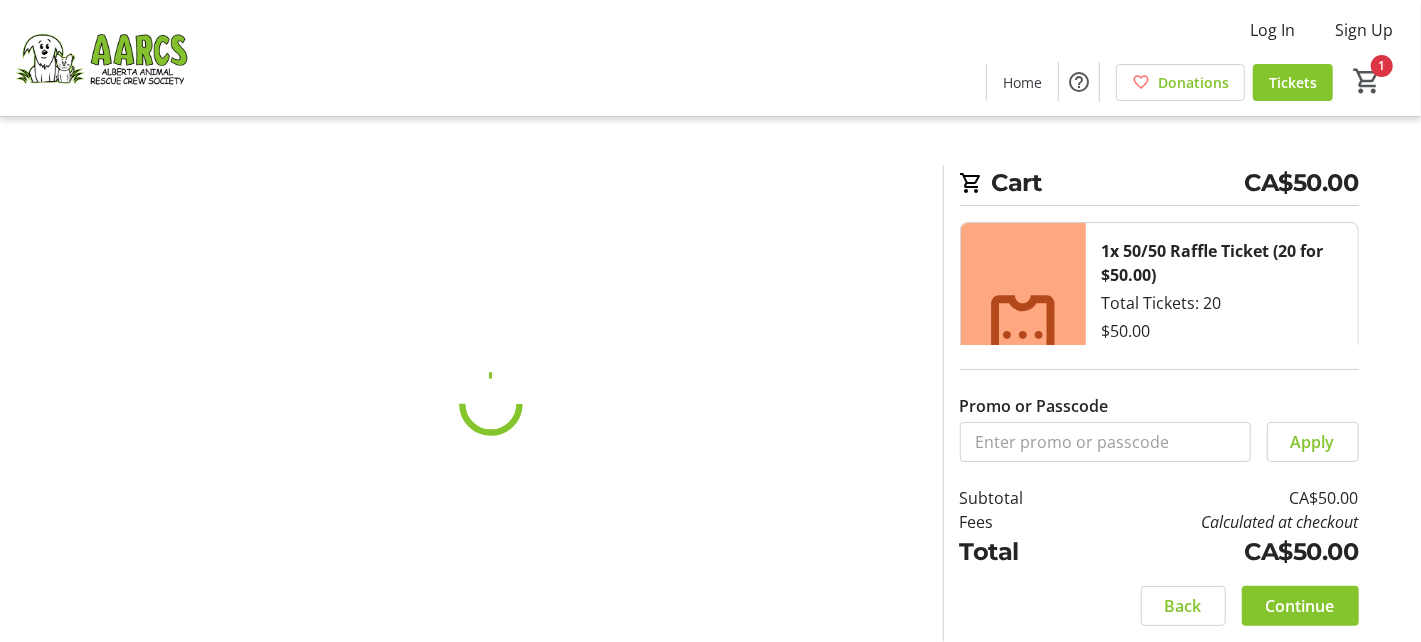 scroll, scrollTop: 0, scrollLeft: 0, axis: both 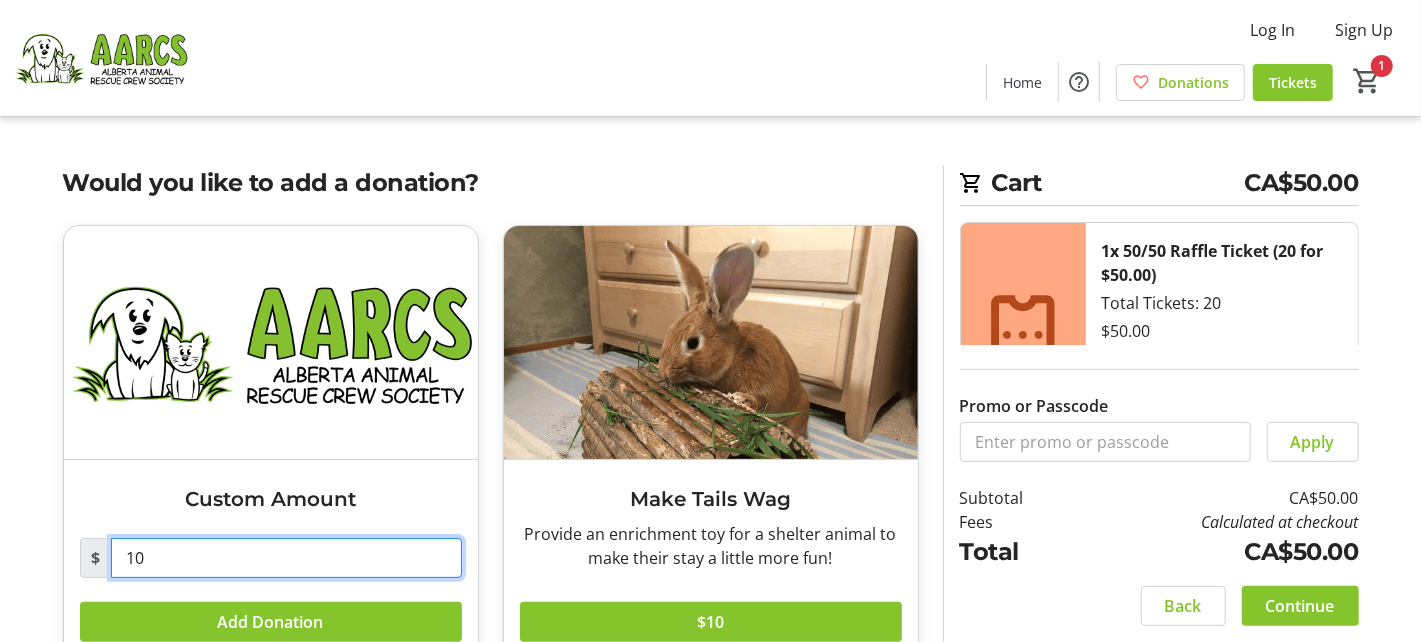 click on "10" at bounding box center [286, 558] 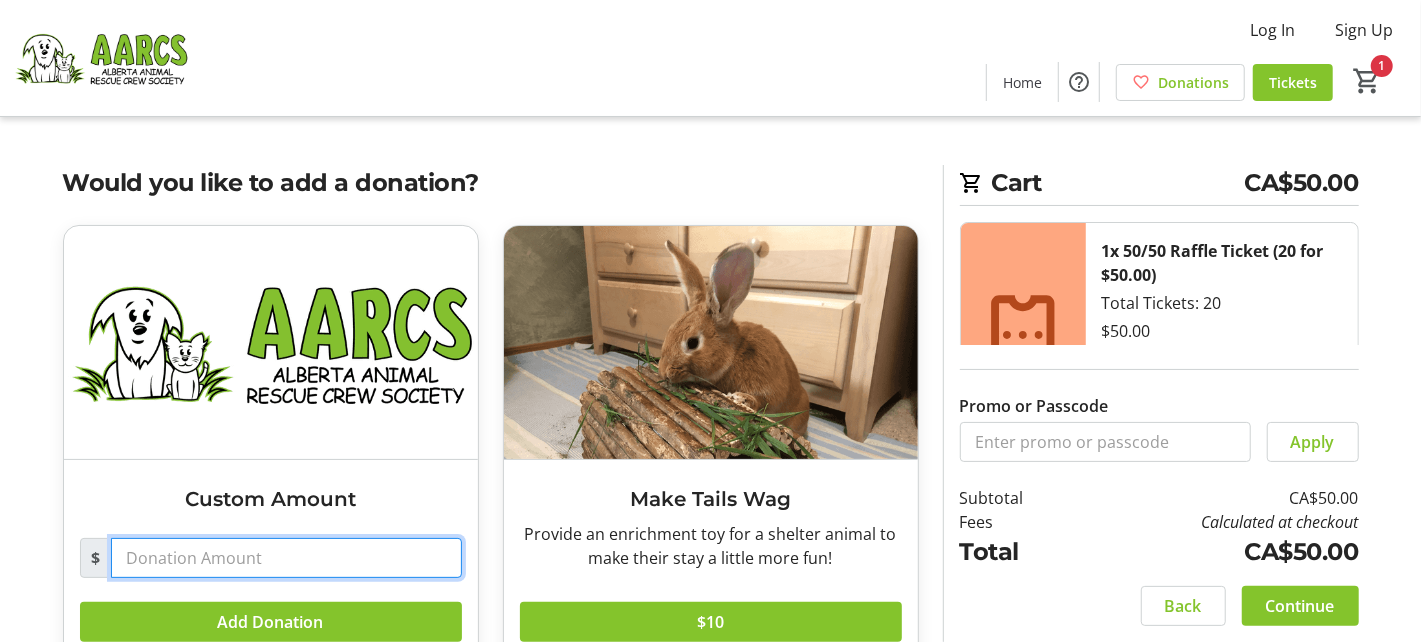 scroll, scrollTop: 91, scrollLeft: 0, axis: vertical 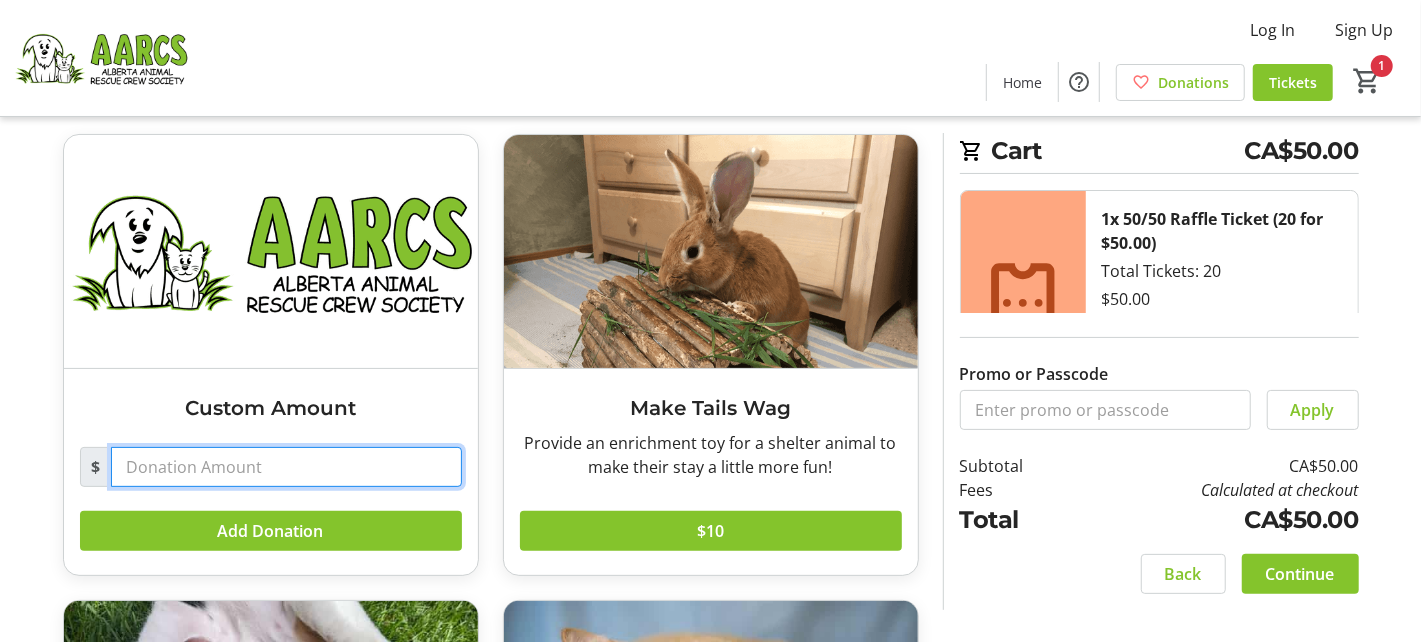 type 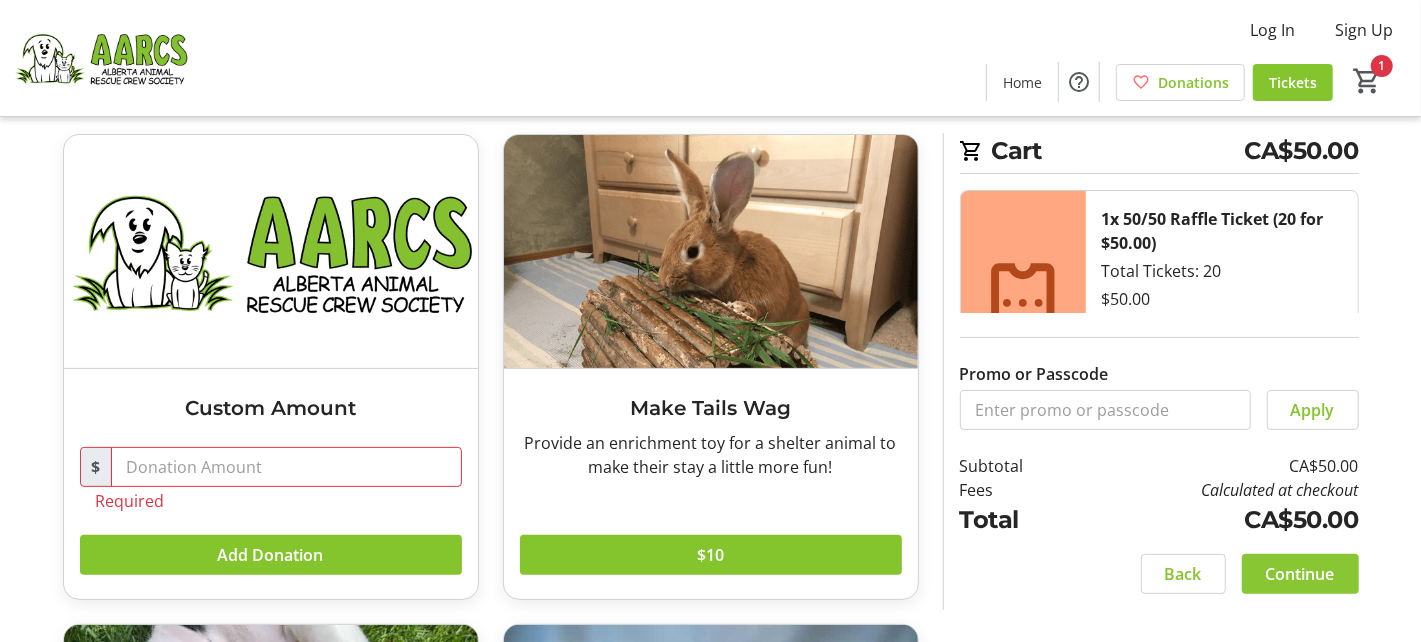 click 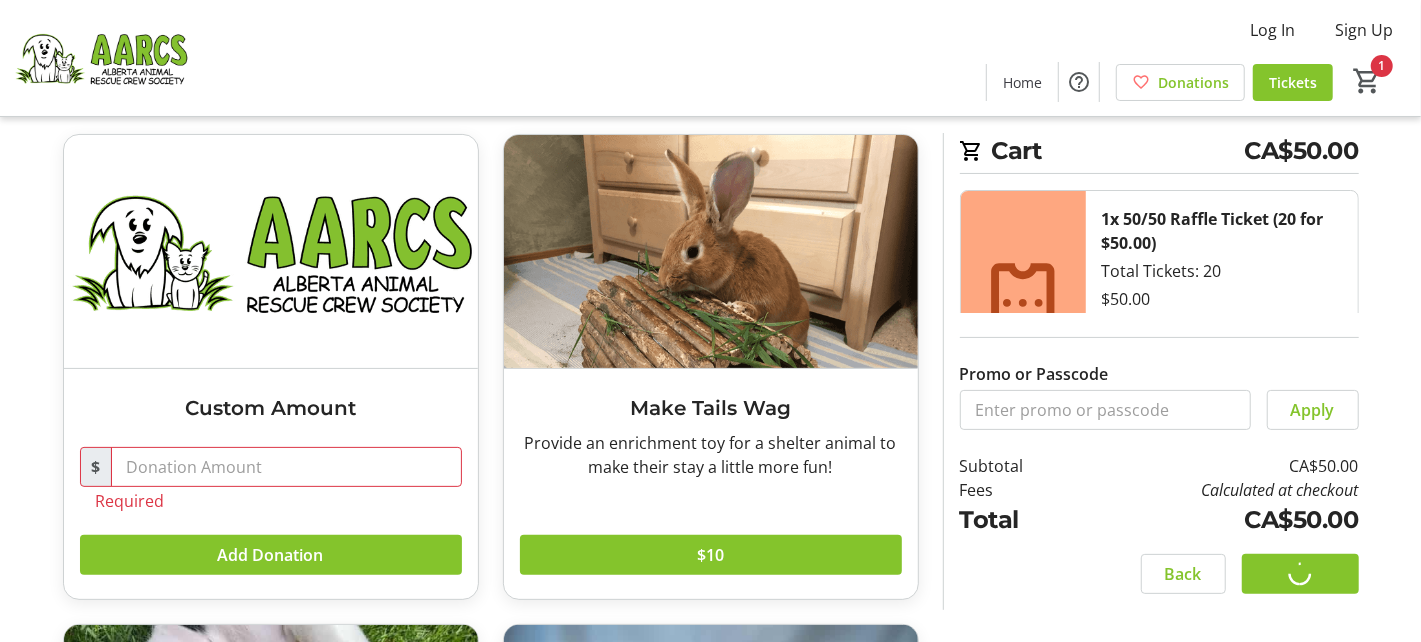 scroll, scrollTop: 0, scrollLeft: 0, axis: both 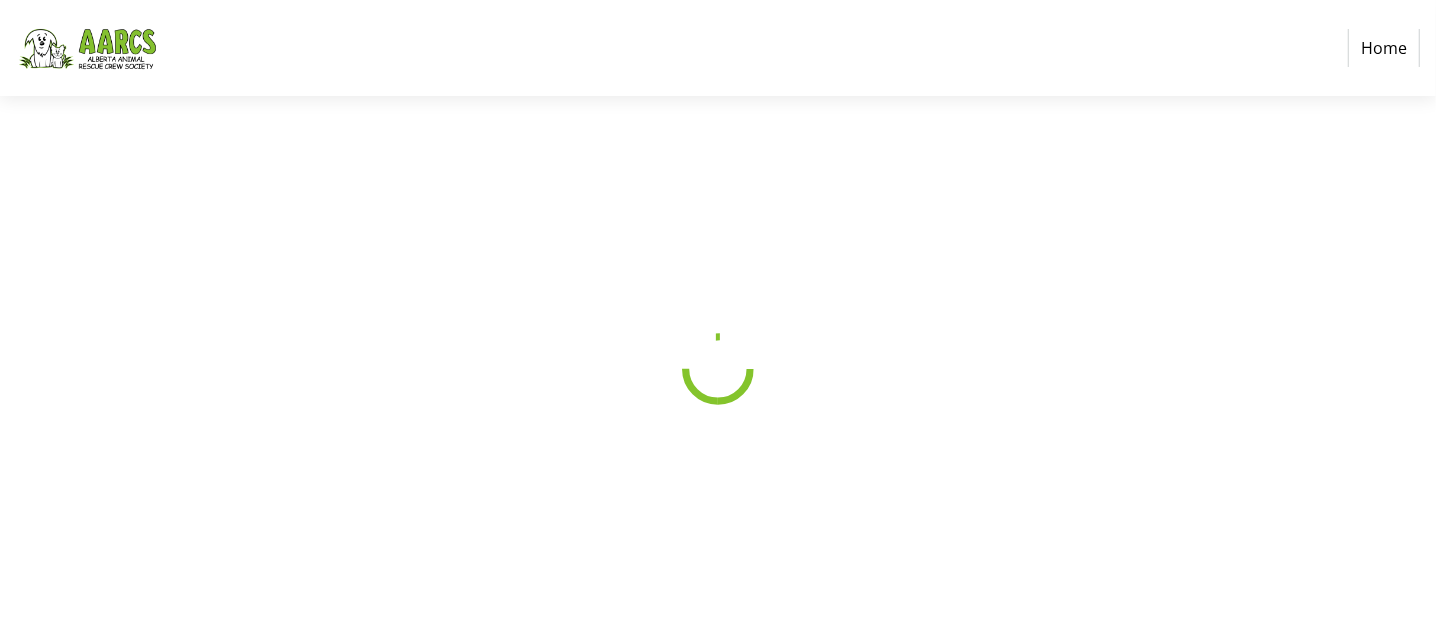select on "CA" 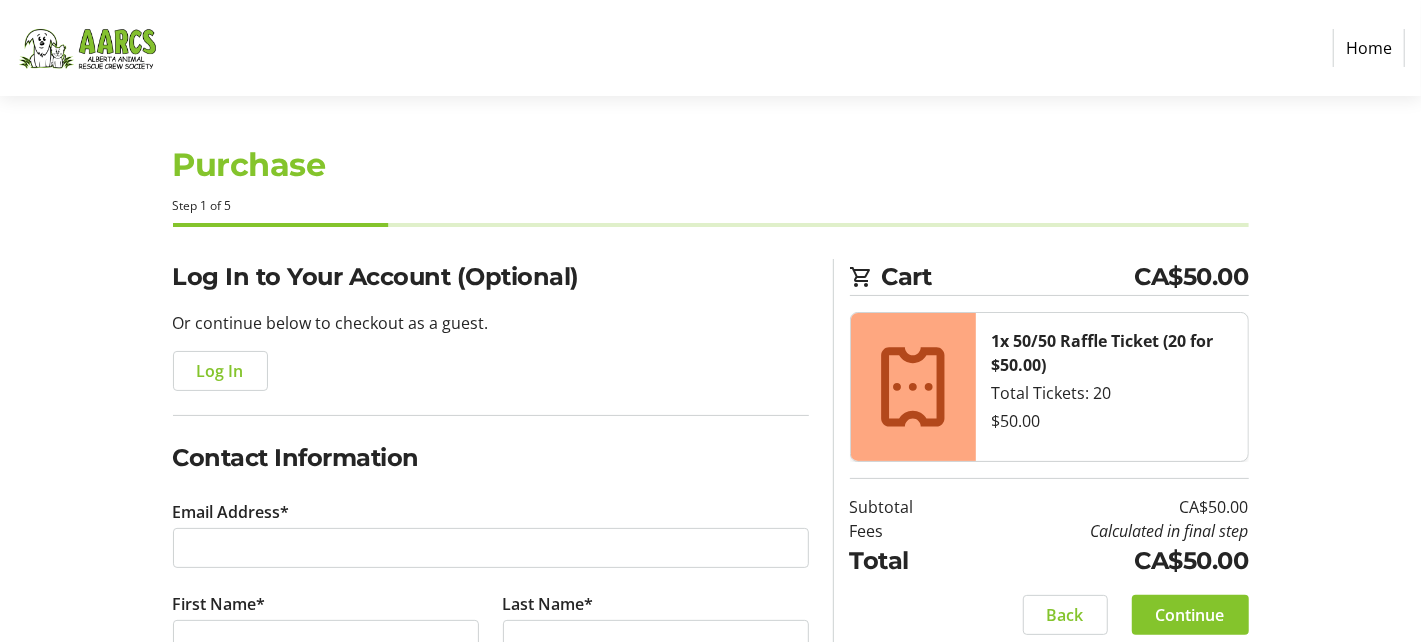 scroll, scrollTop: 5, scrollLeft: 0, axis: vertical 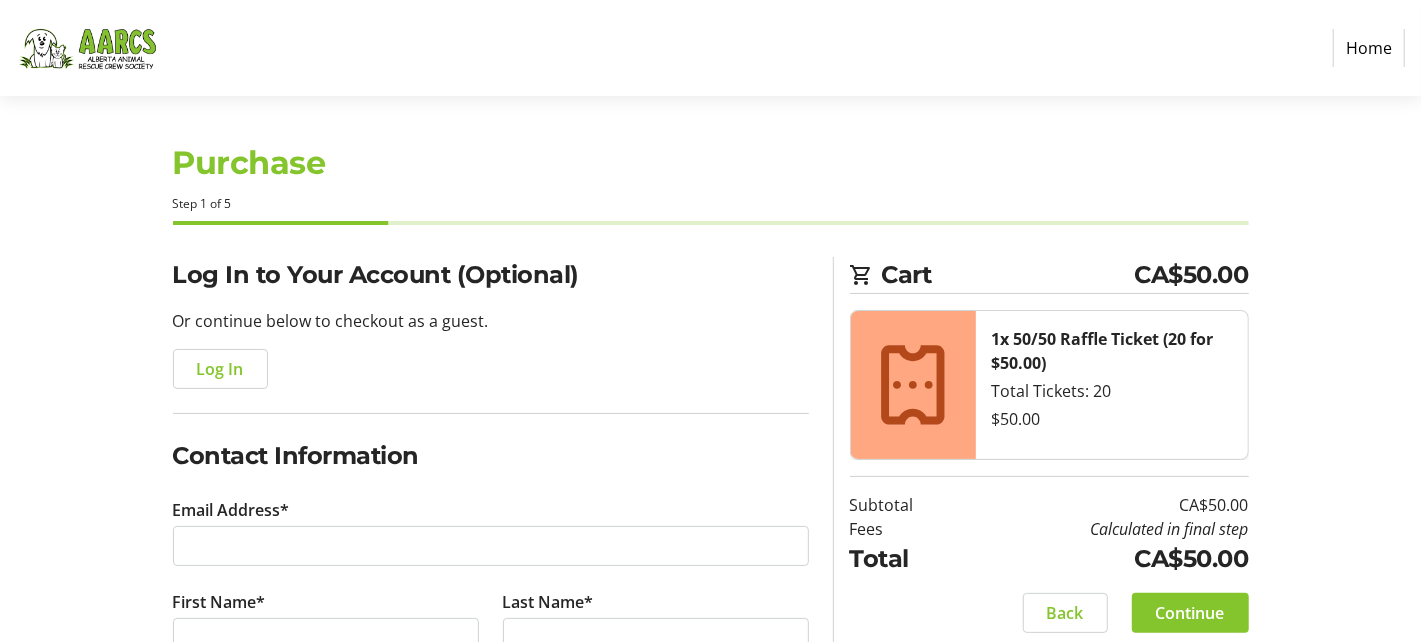 click on "Log In to Your Account (Optional) Or continue below to checkout as a guest.  Log In" 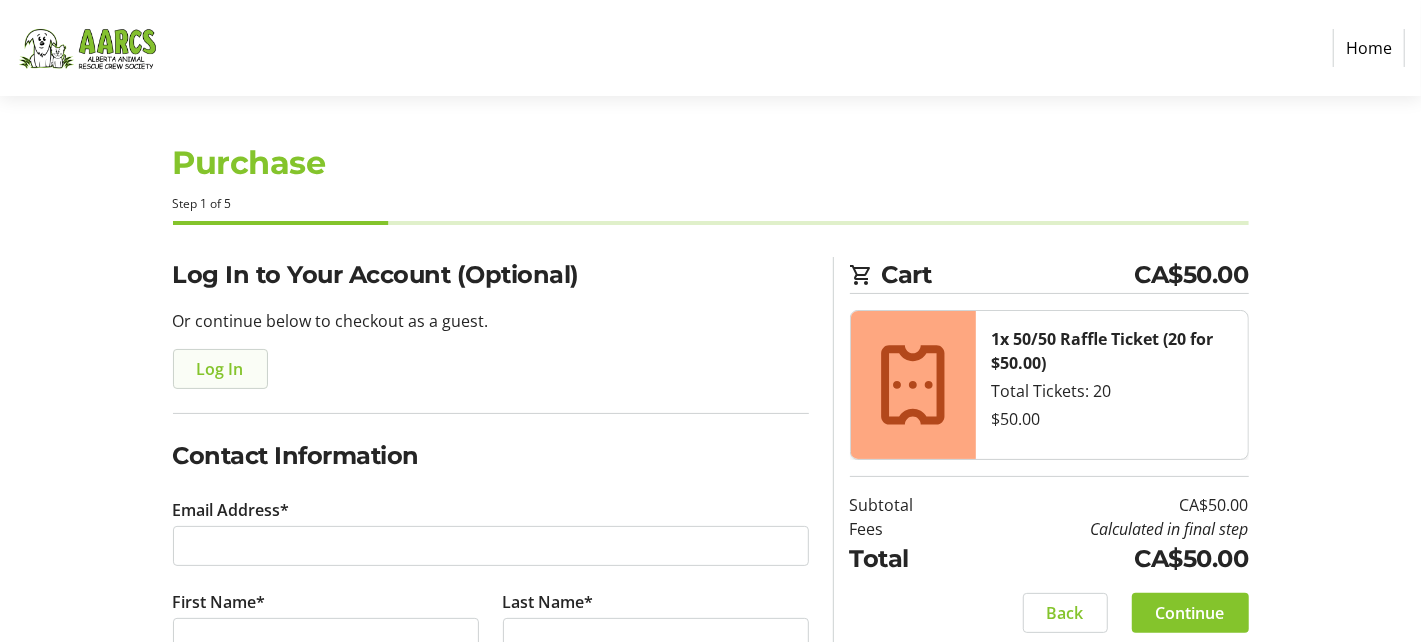 click on "Log In" 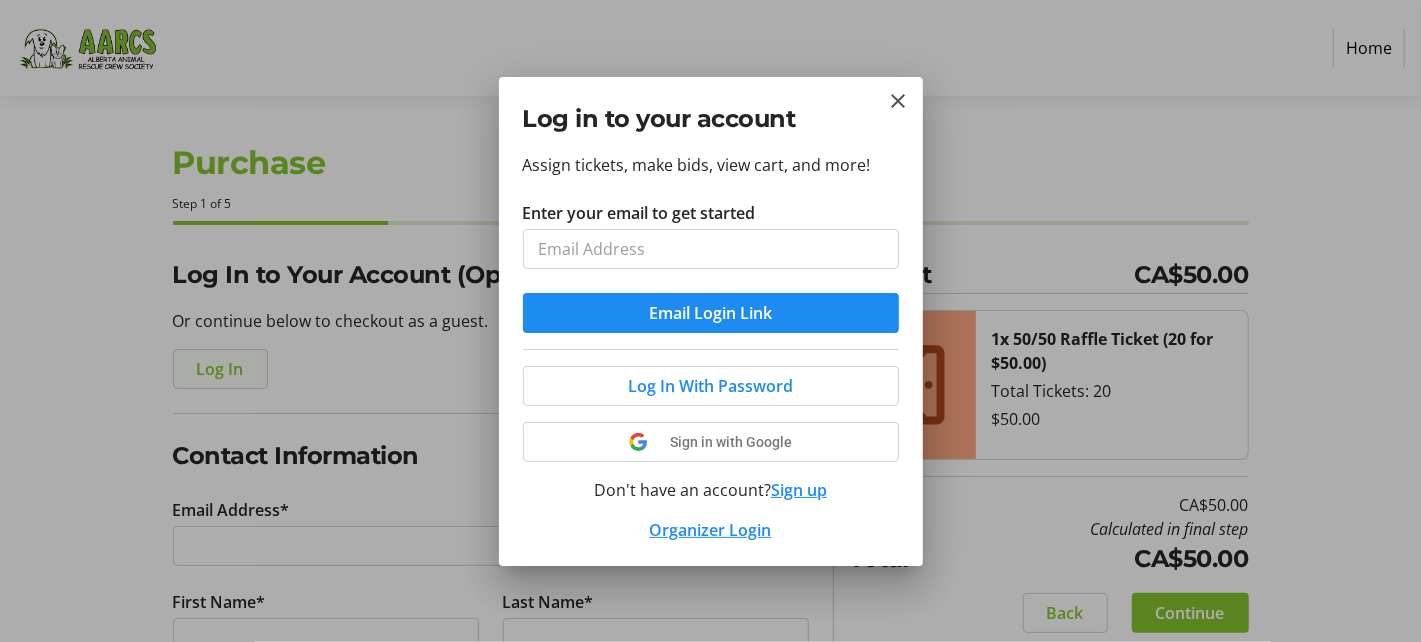 scroll, scrollTop: 0, scrollLeft: 0, axis: both 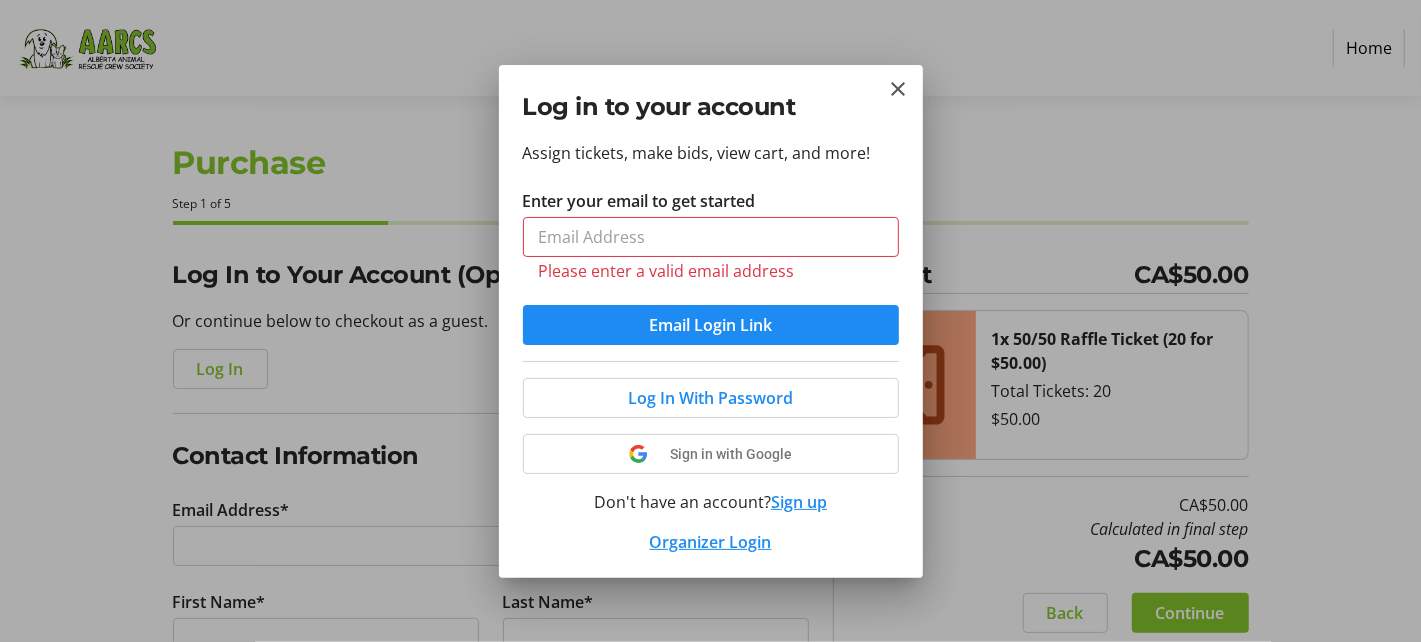 click on "Please enter a valid email address" at bounding box center [711, 271] 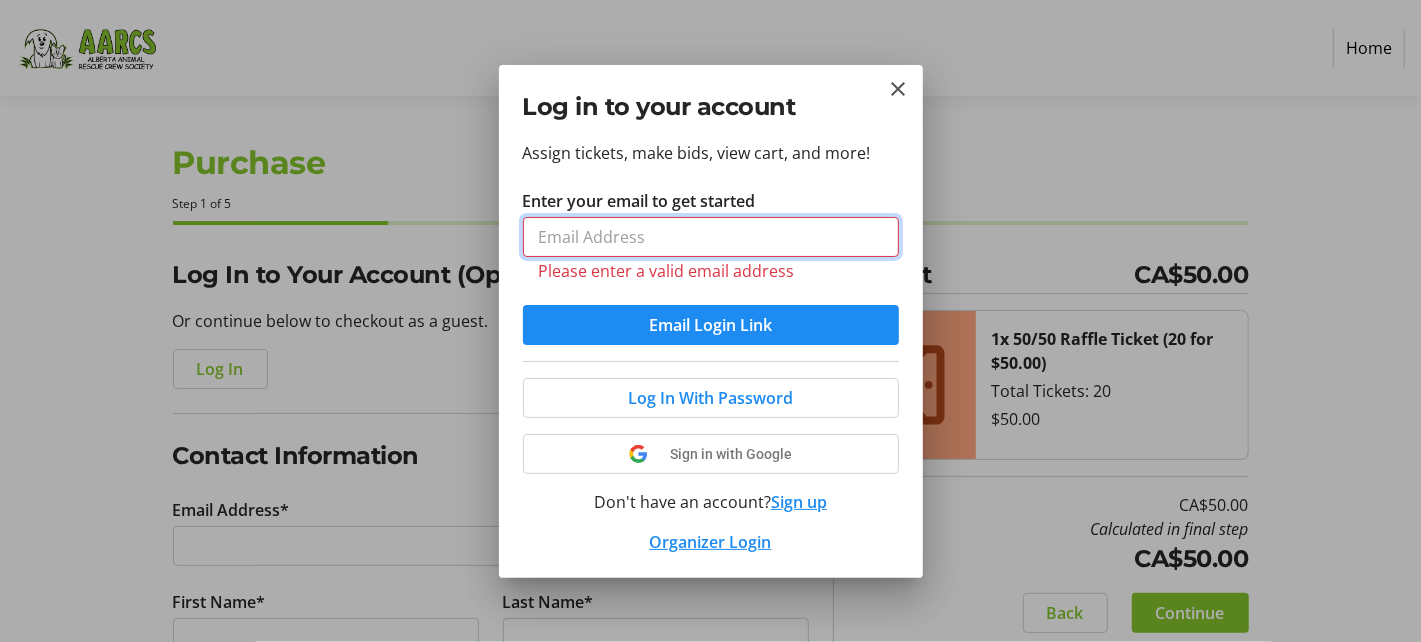click on "Enter your email to get started" at bounding box center (711, 237) 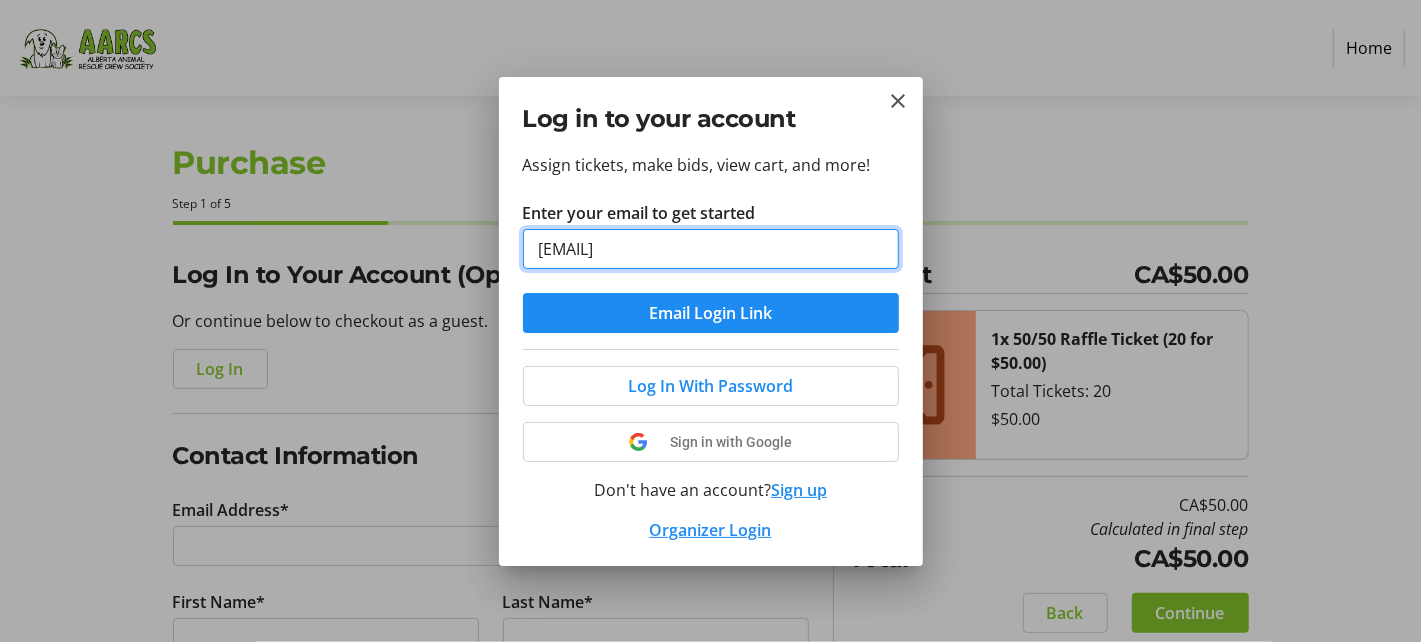 type on "[EMAIL]" 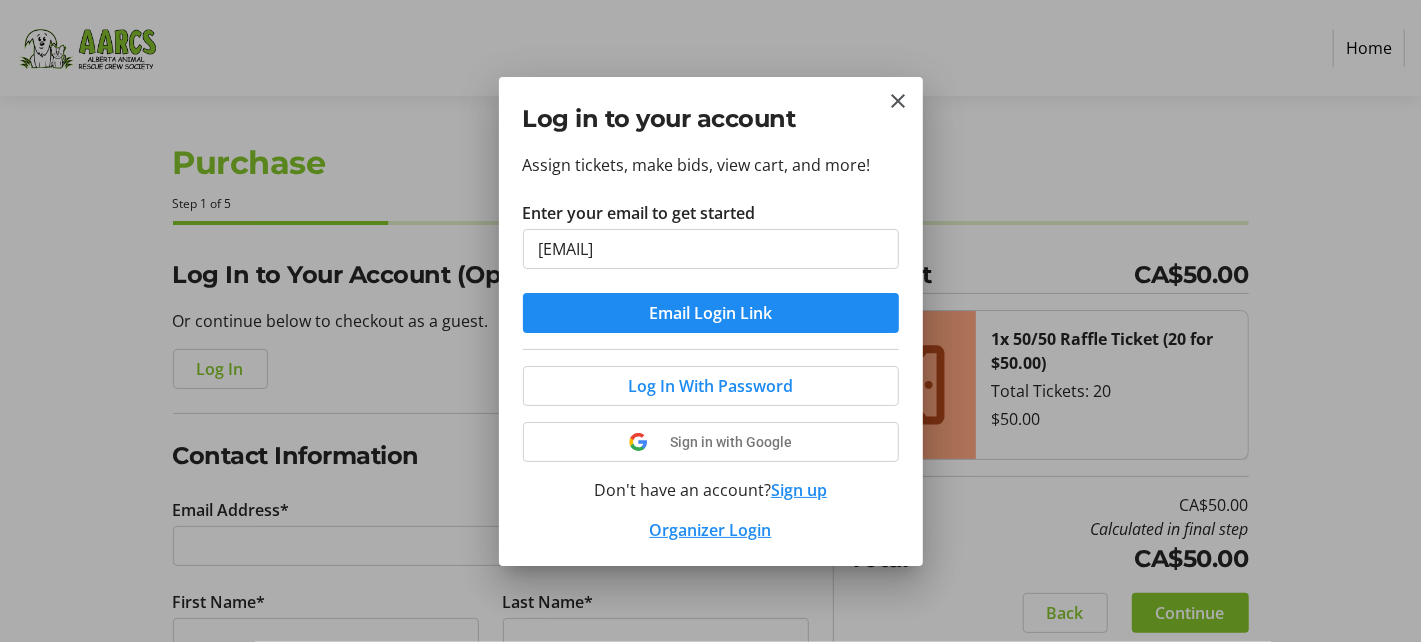 click on "Email Login Link" at bounding box center [710, 313] 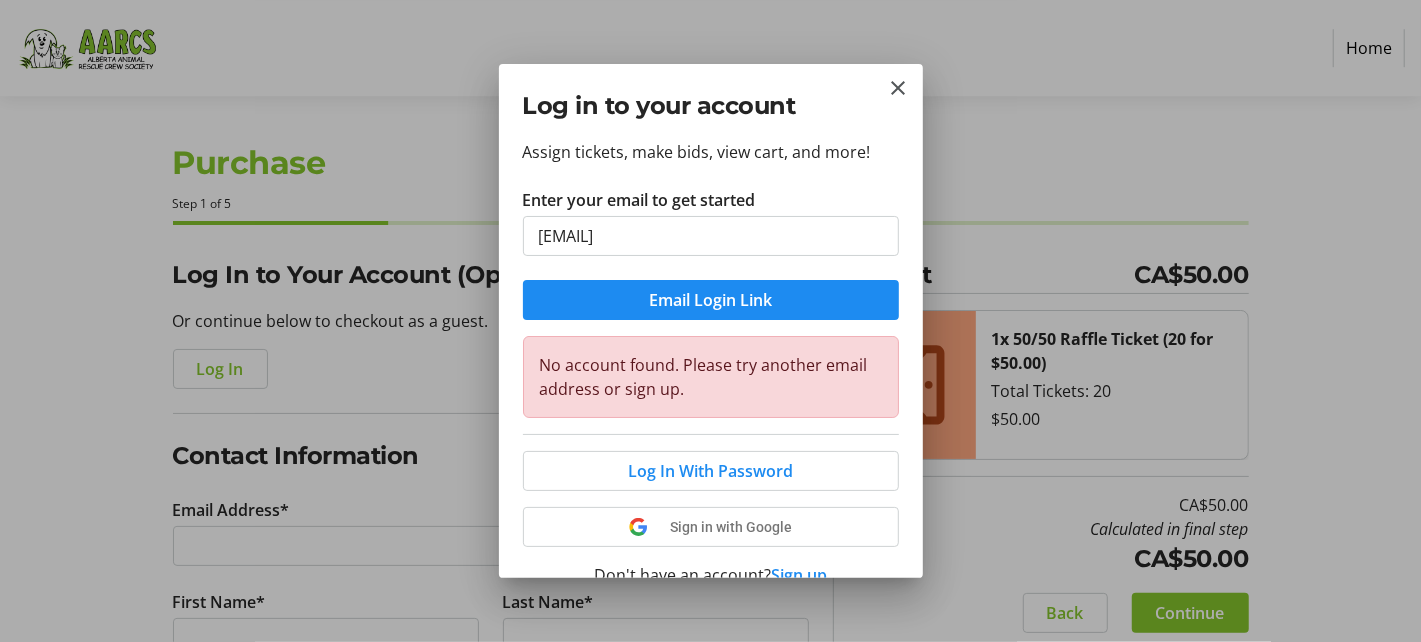 click on "Enter your email to get started [EMAIL]  Email Login Link   No account found. Please try another email address or sign up." at bounding box center [711, 303] 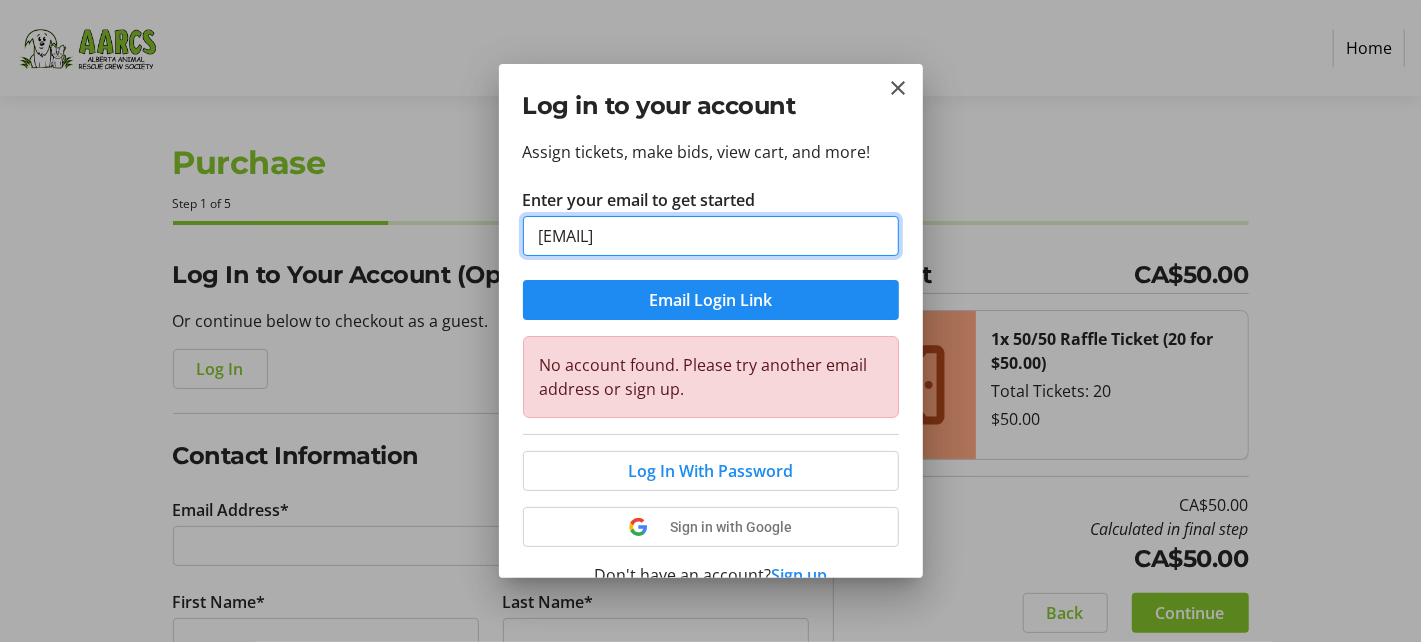 click on "[EMAIL]" at bounding box center (711, 236) 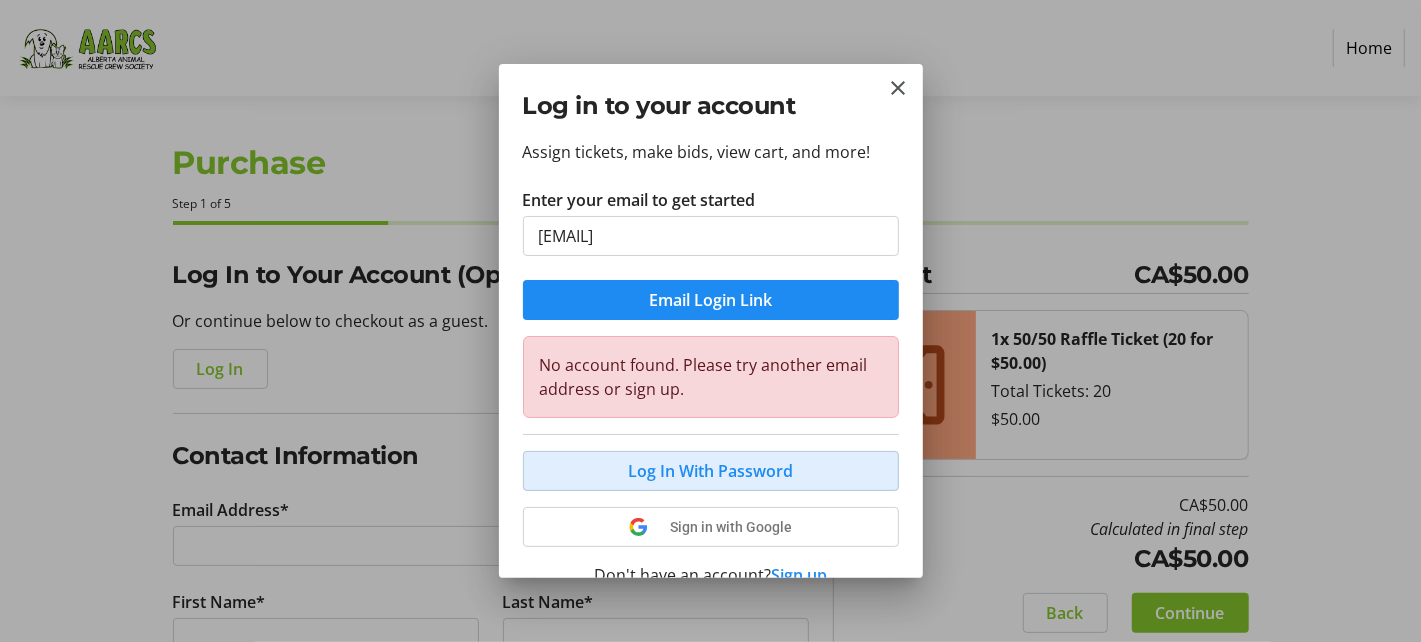 click on "Log In With Password" at bounding box center [710, 471] 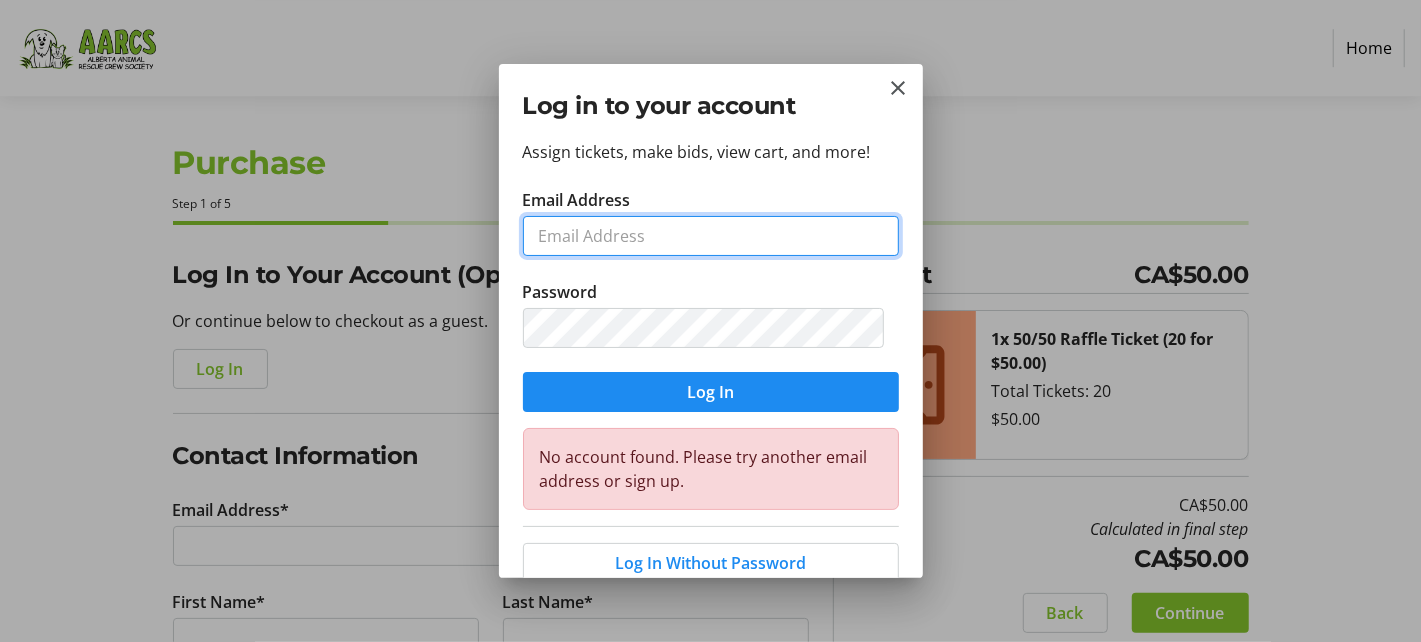 click on "Email Address" at bounding box center [711, 236] 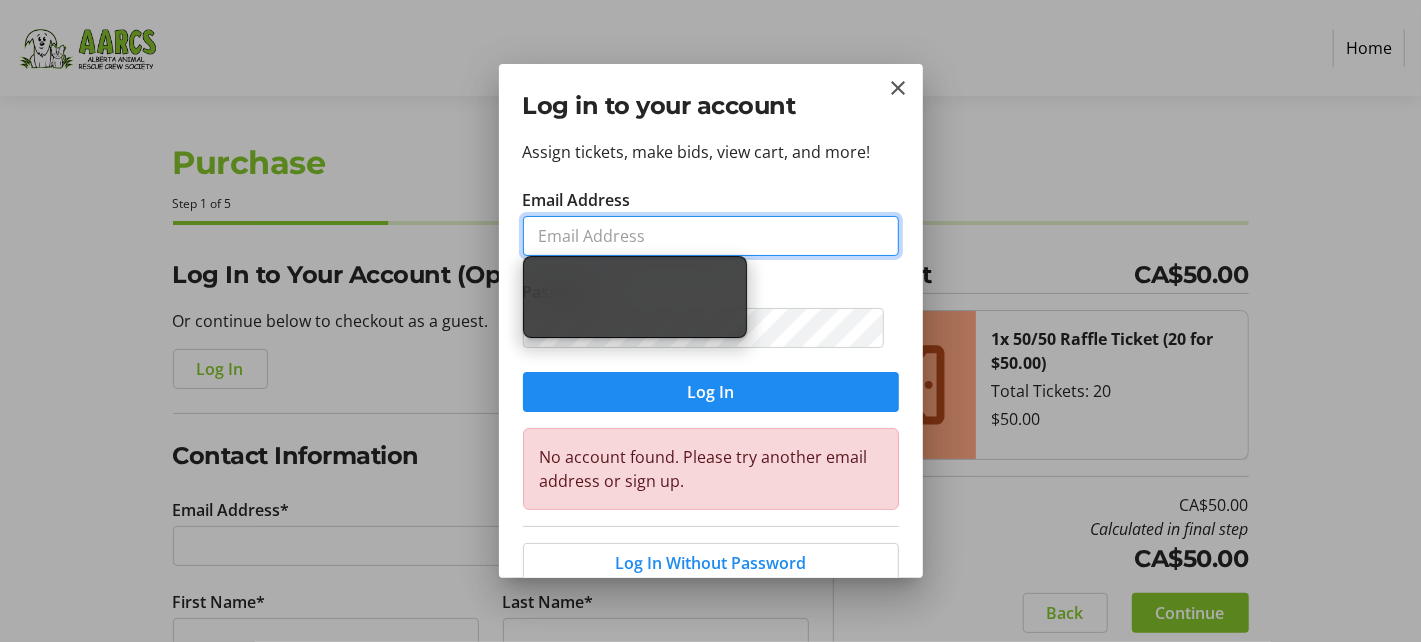 click on "Email Address" at bounding box center [711, 236] 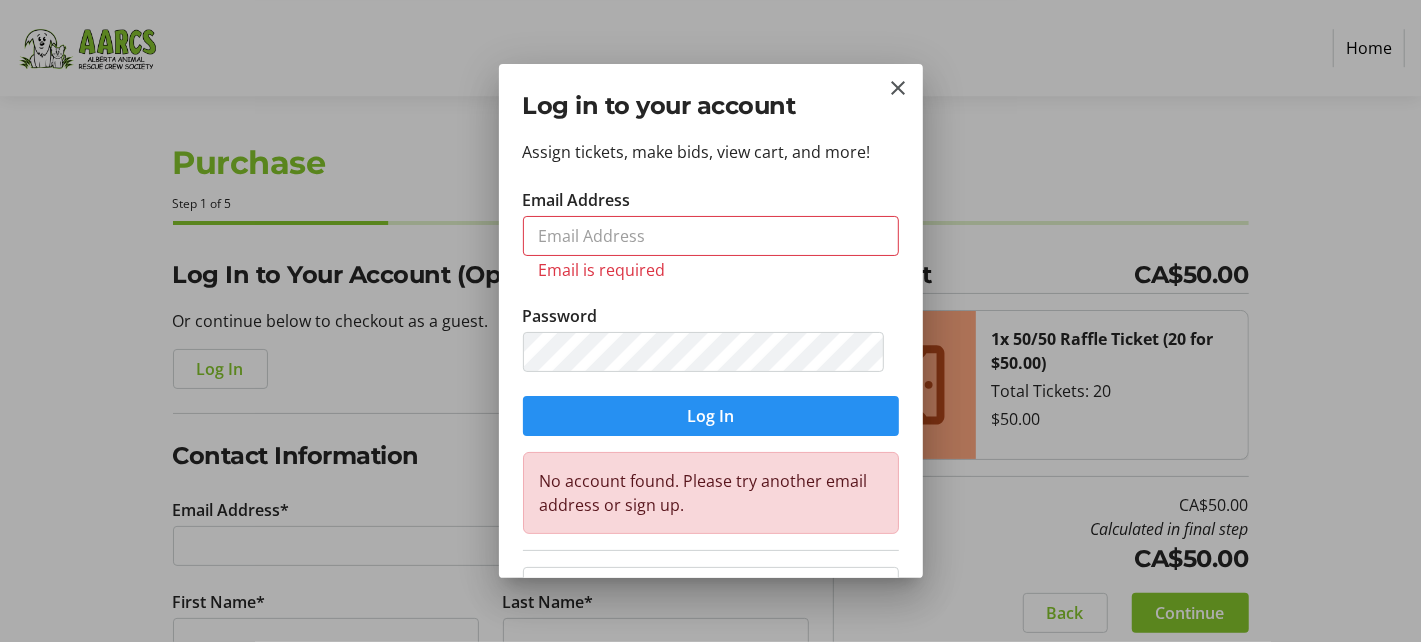 scroll, scrollTop: 225, scrollLeft: 0, axis: vertical 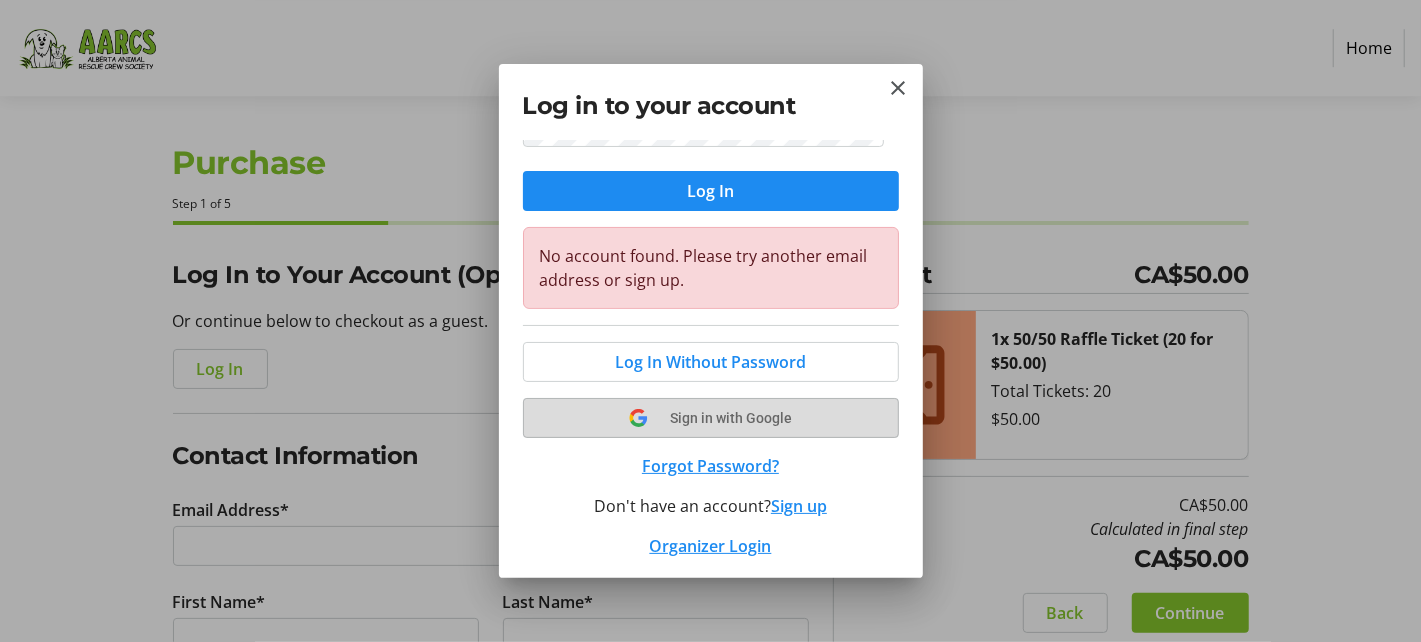 click at bounding box center (711, 418) 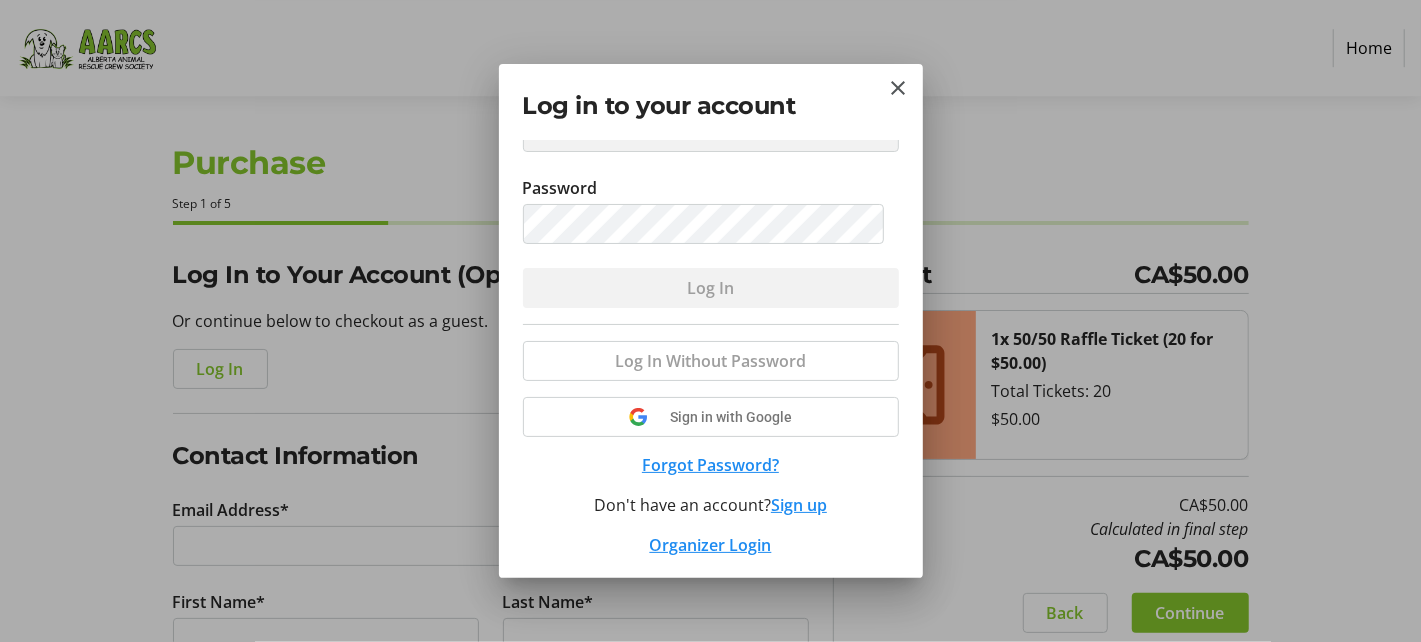 select on "CA" 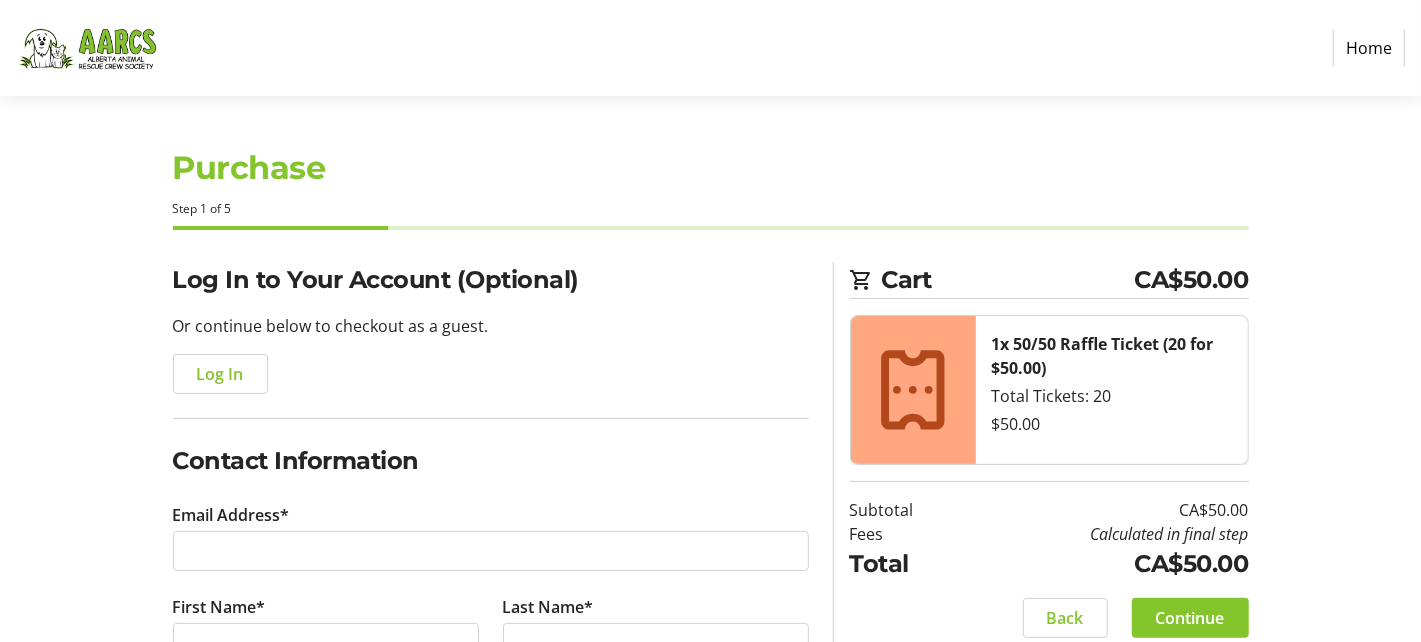 scroll, scrollTop: 5, scrollLeft: 0, axis: vertical 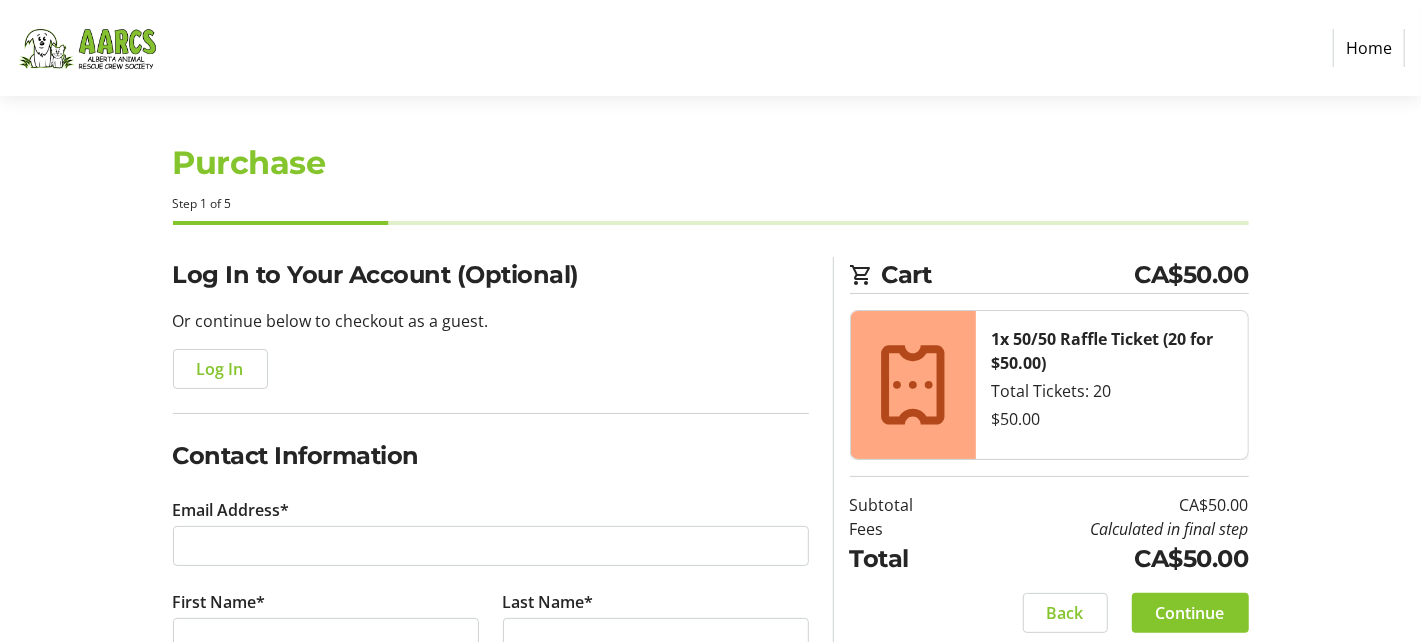 click on "Purchase Step 1 of 5" 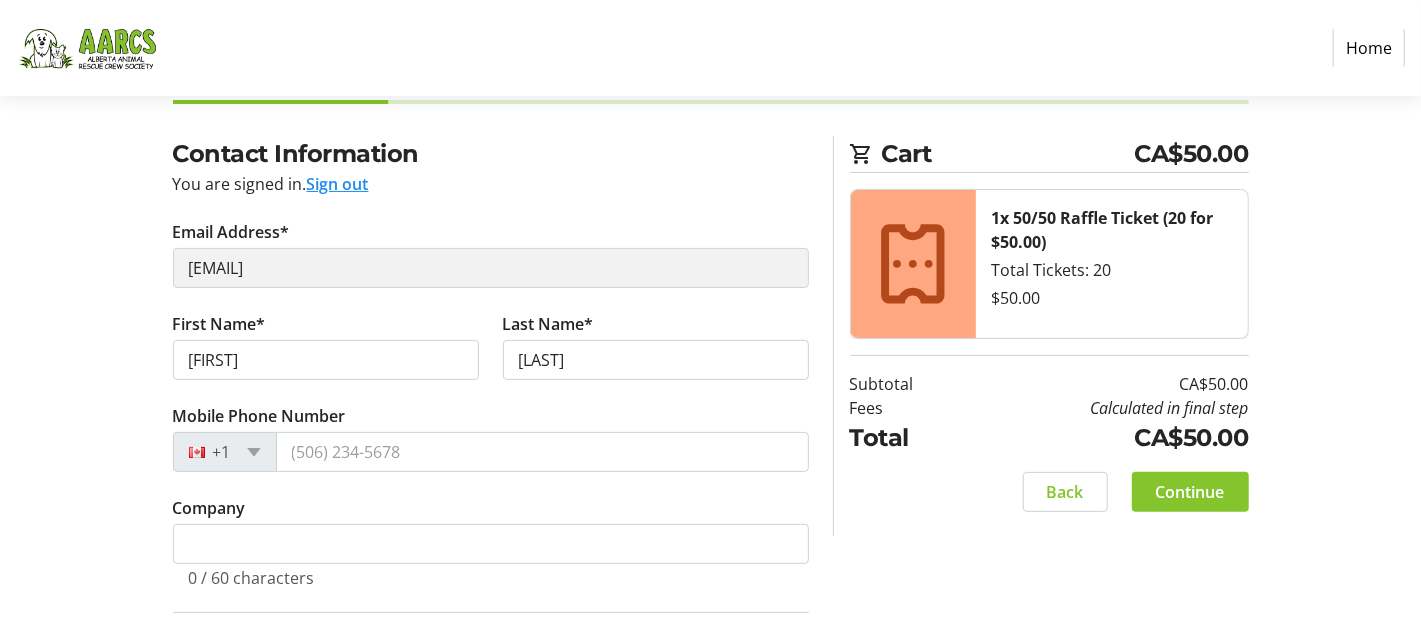 scroll, scrollTop: 134, scrollLeft: 0, axis: vertical 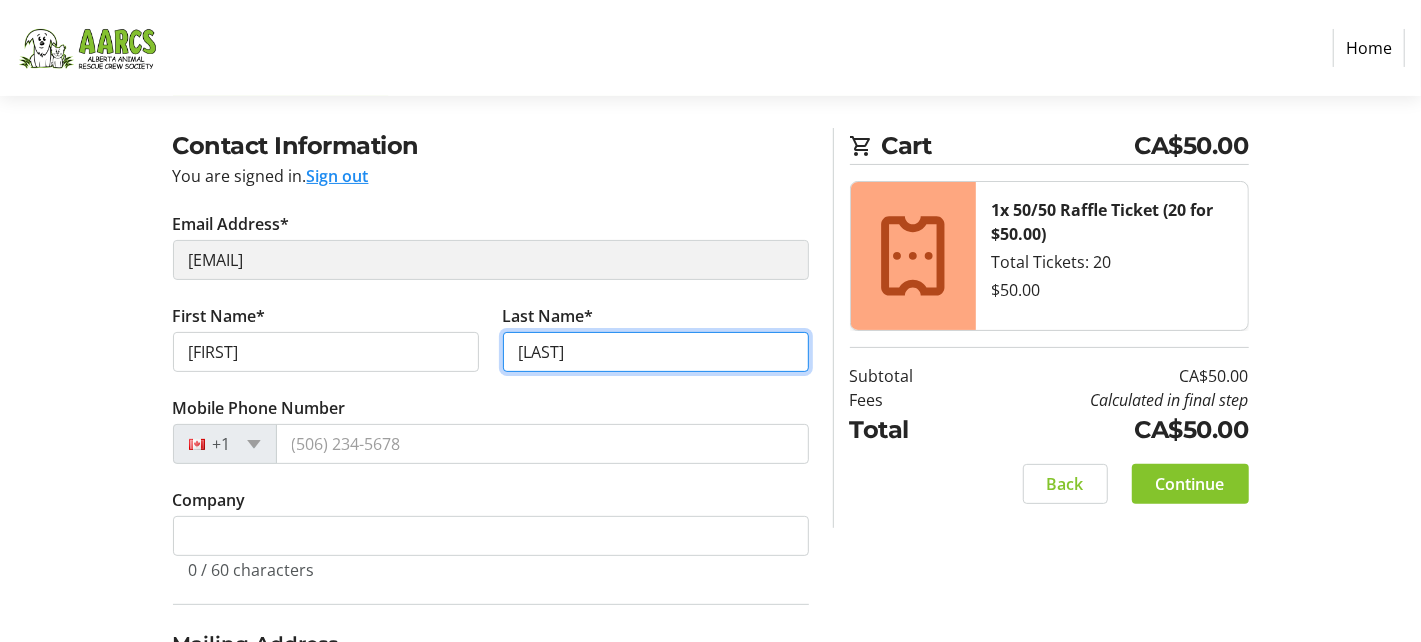 drag, startPoint x: 576, startPoint y: 338, endPoint x: 370, endPoint y: 350, distance: 206.34921 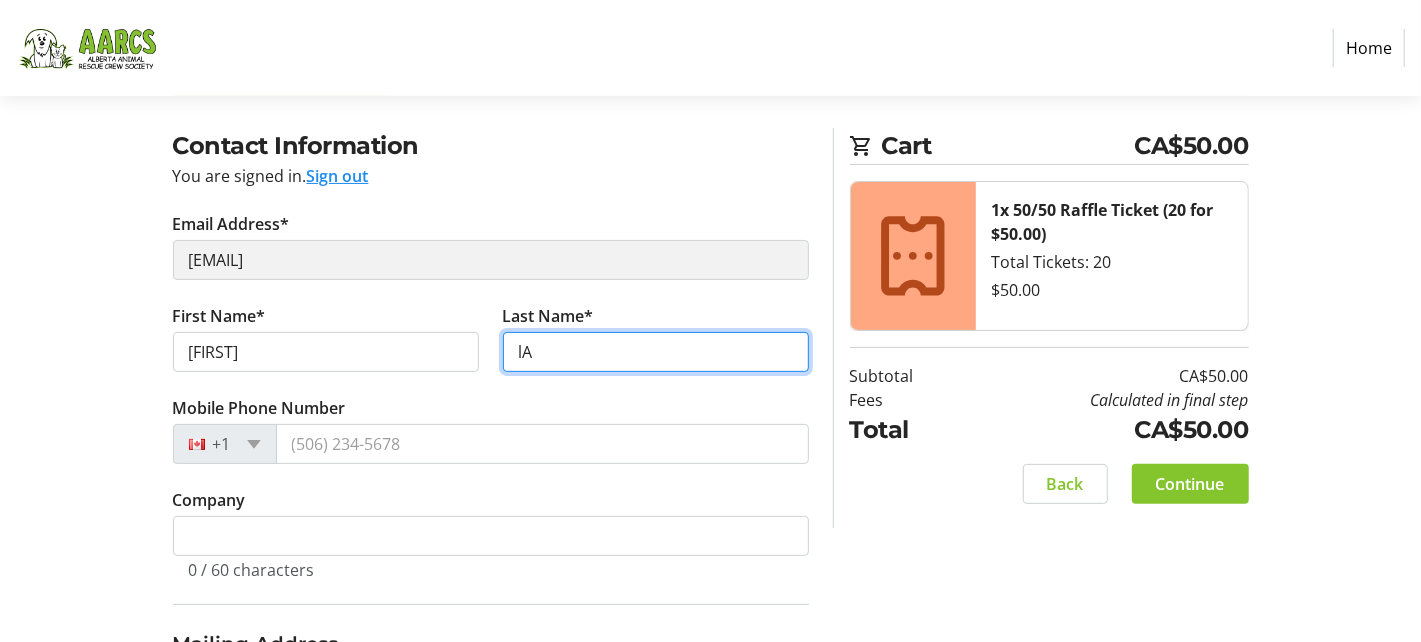 type on "l" 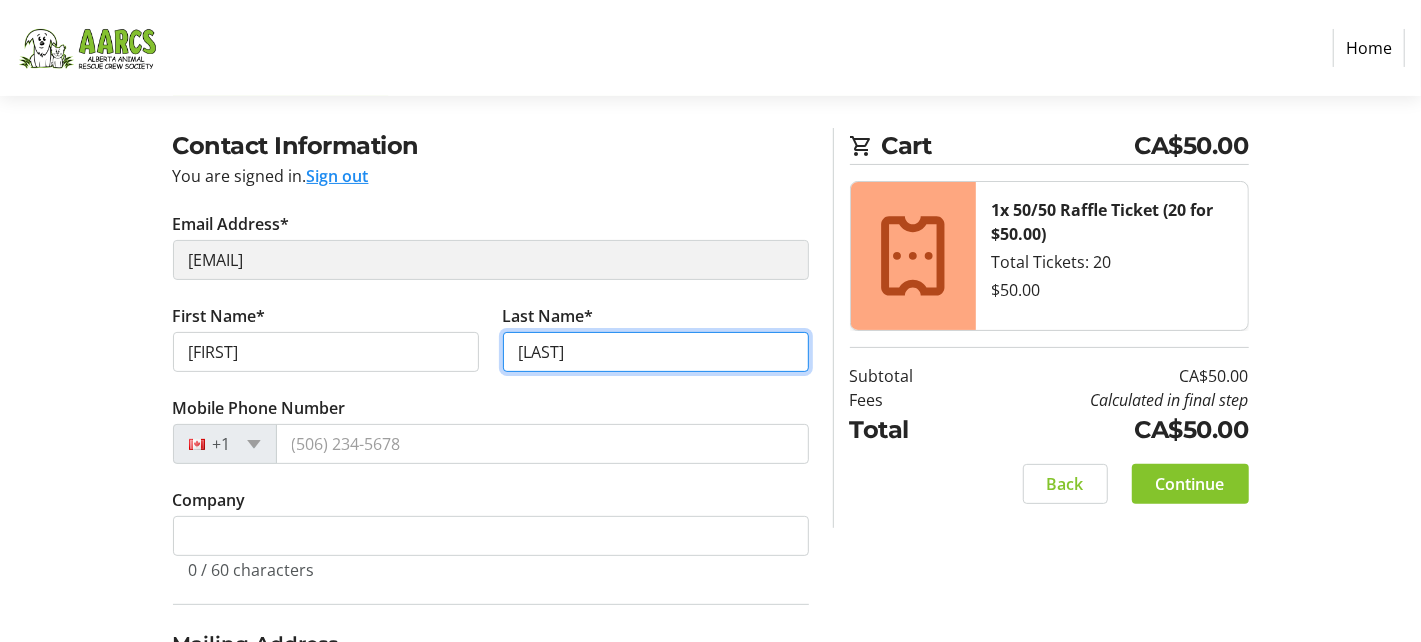 type on "[LAST]" 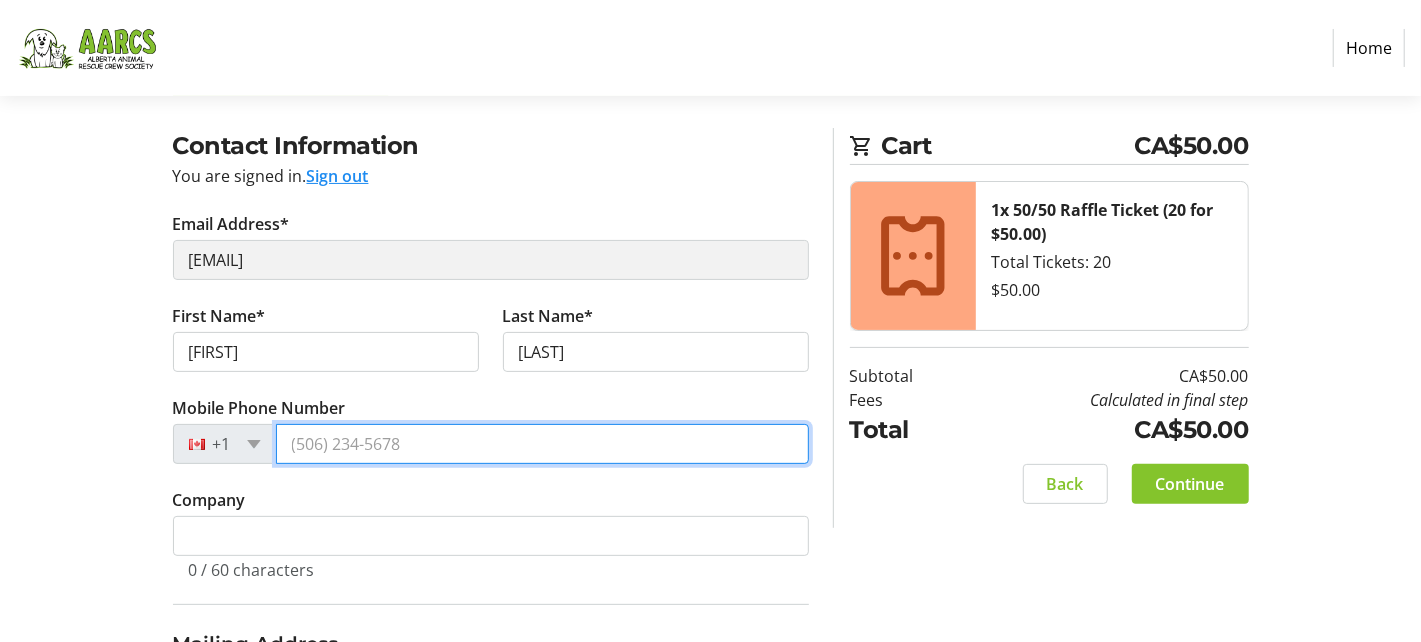 drag, startPoint x: 397, startPoint y: 438, endPoint x: 358, endPoint y: 444, distance: 39.45884 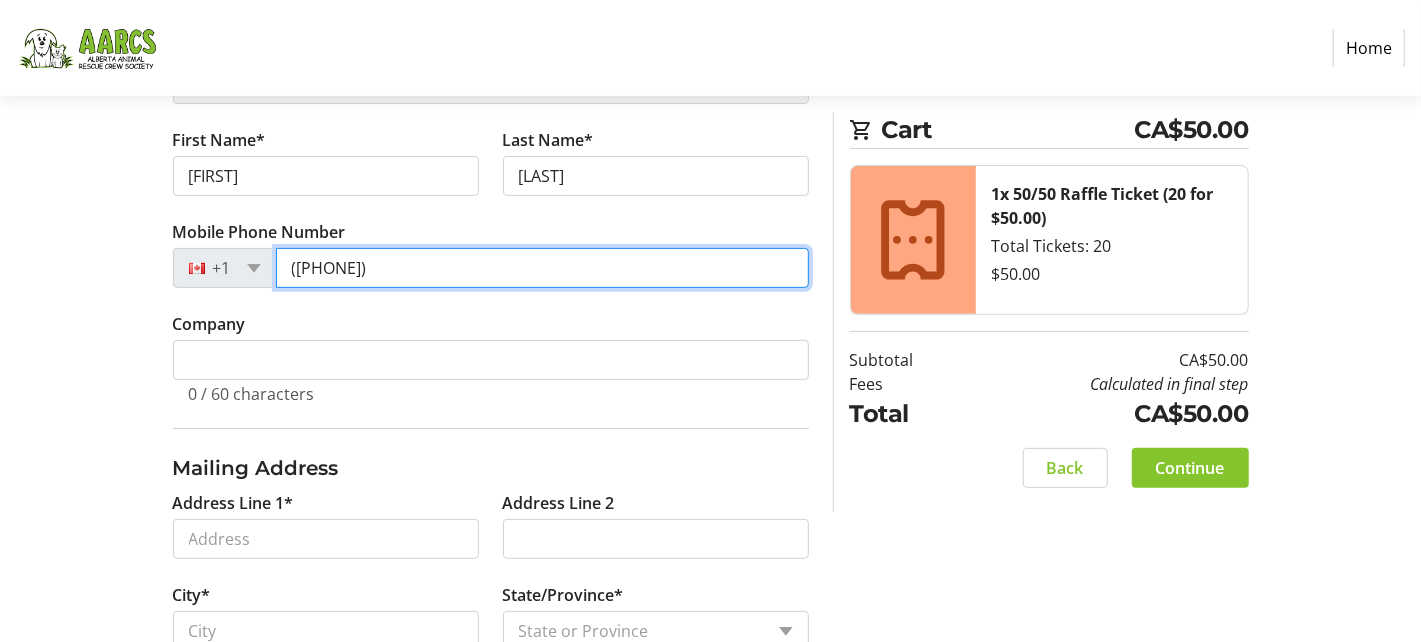 scroll, scrollTop: 311, scrollLeft: 0, axis: vertical 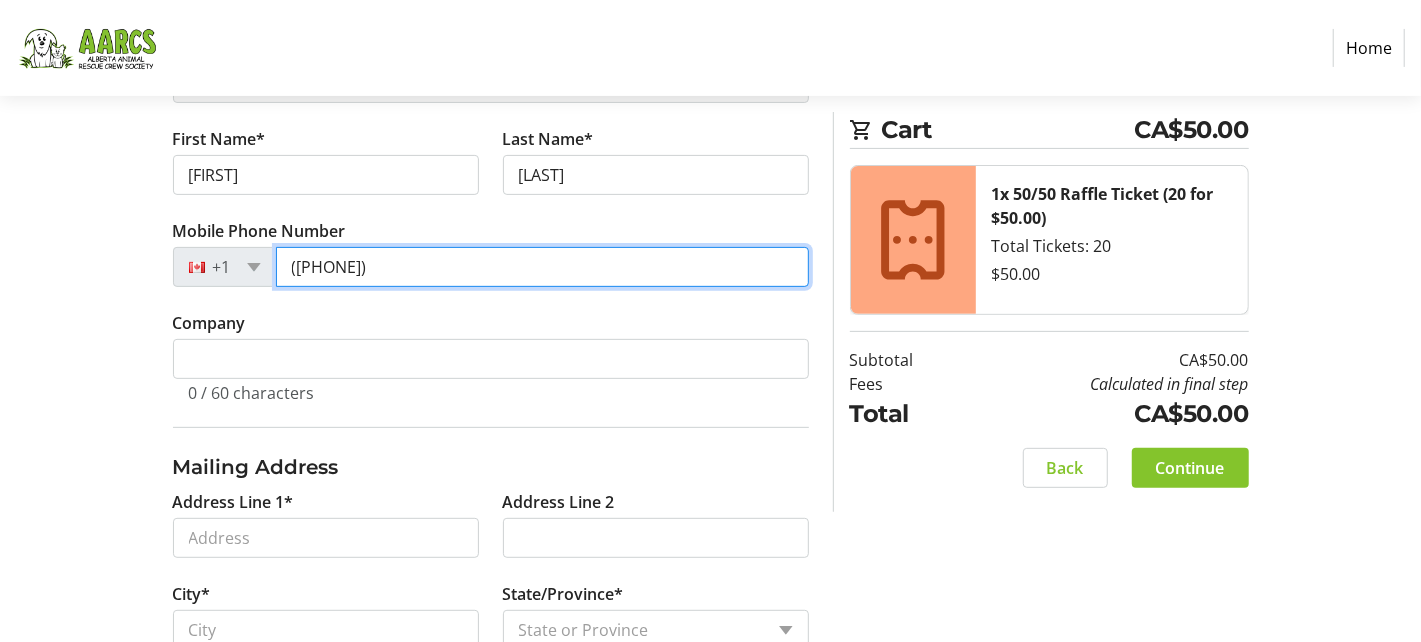 type on "([PHONE])" 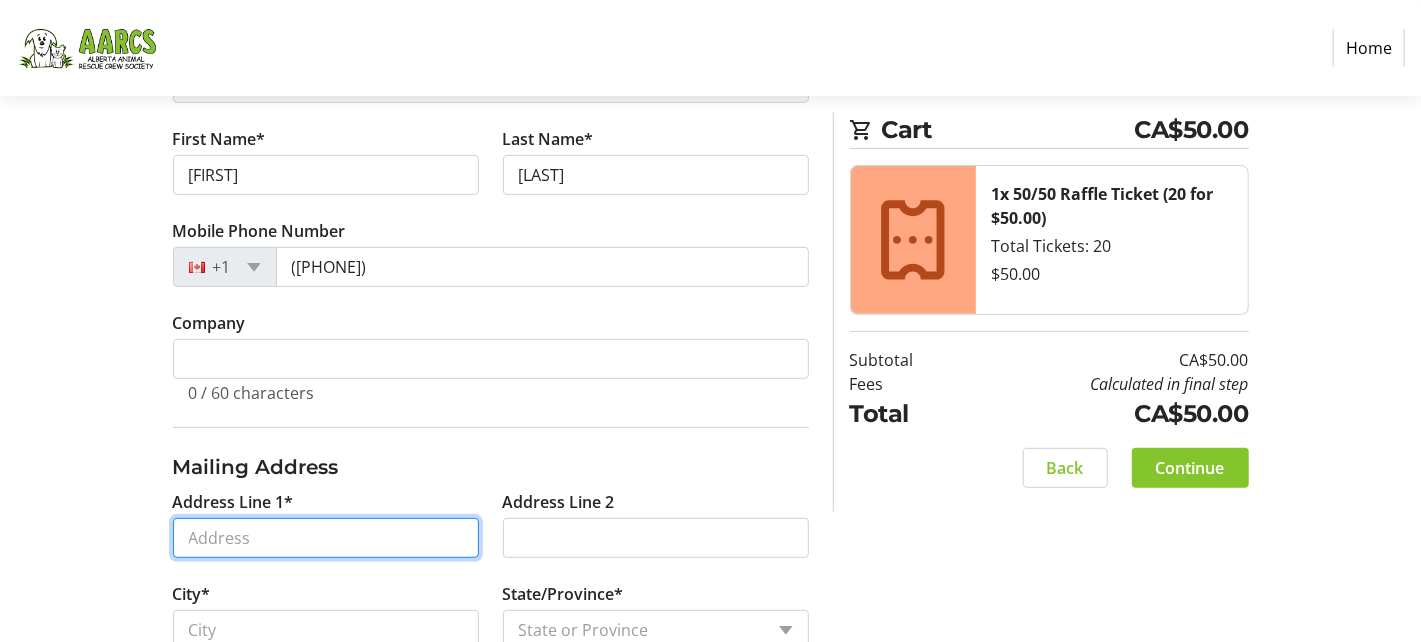 click on "Address Line 1*" at bounding box center (326, 538) 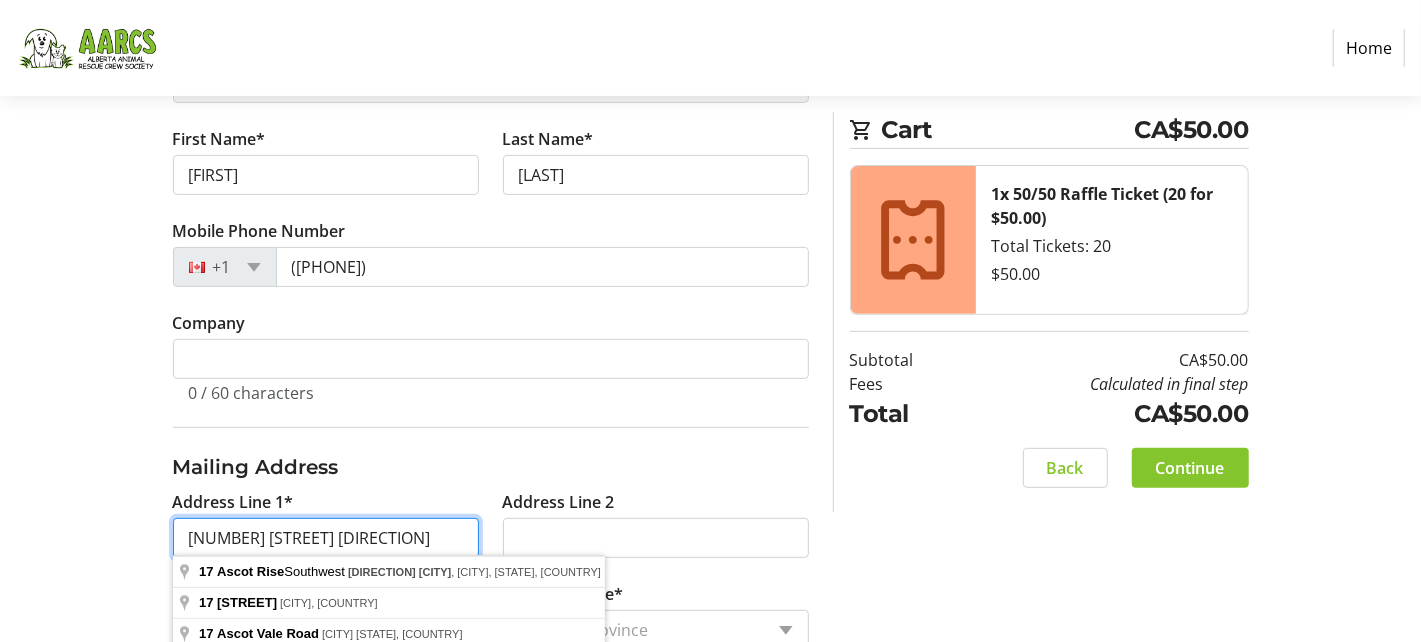 click on "[NUMBER] [STREET] [DIRECTION]" at bounding box center (326, 538) 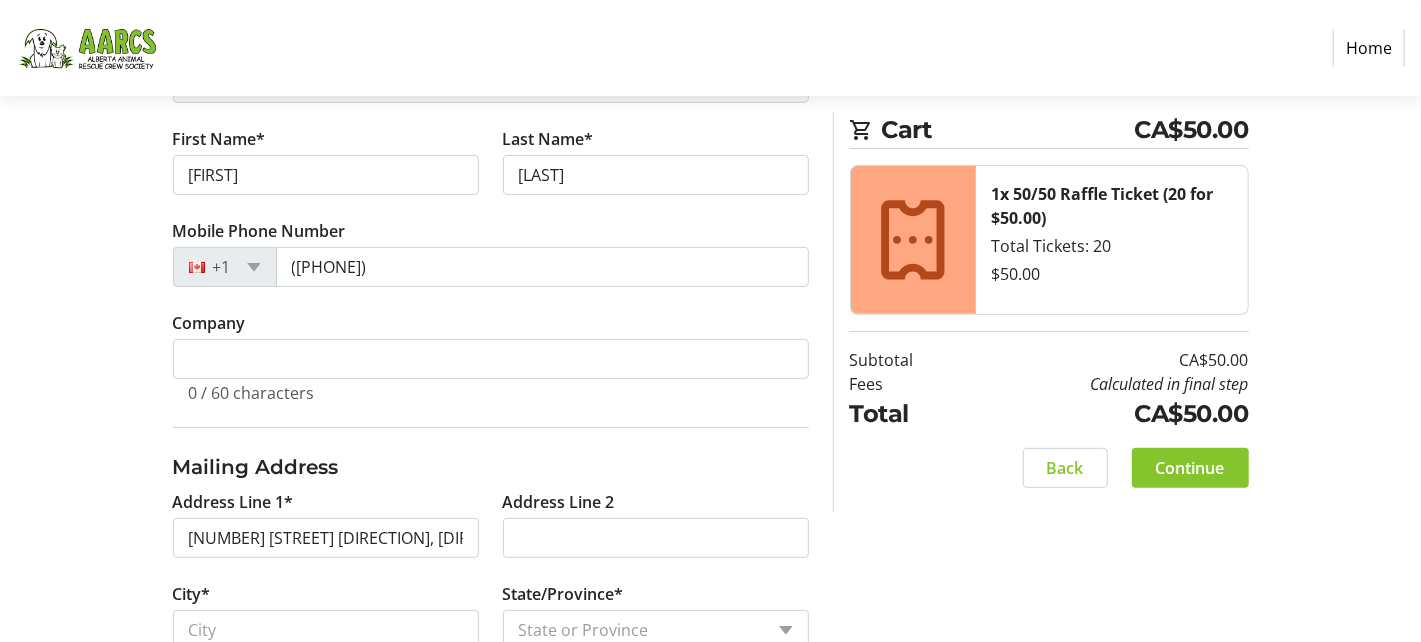 type on "[NUMBER] [STREET] [DIRECTION]" 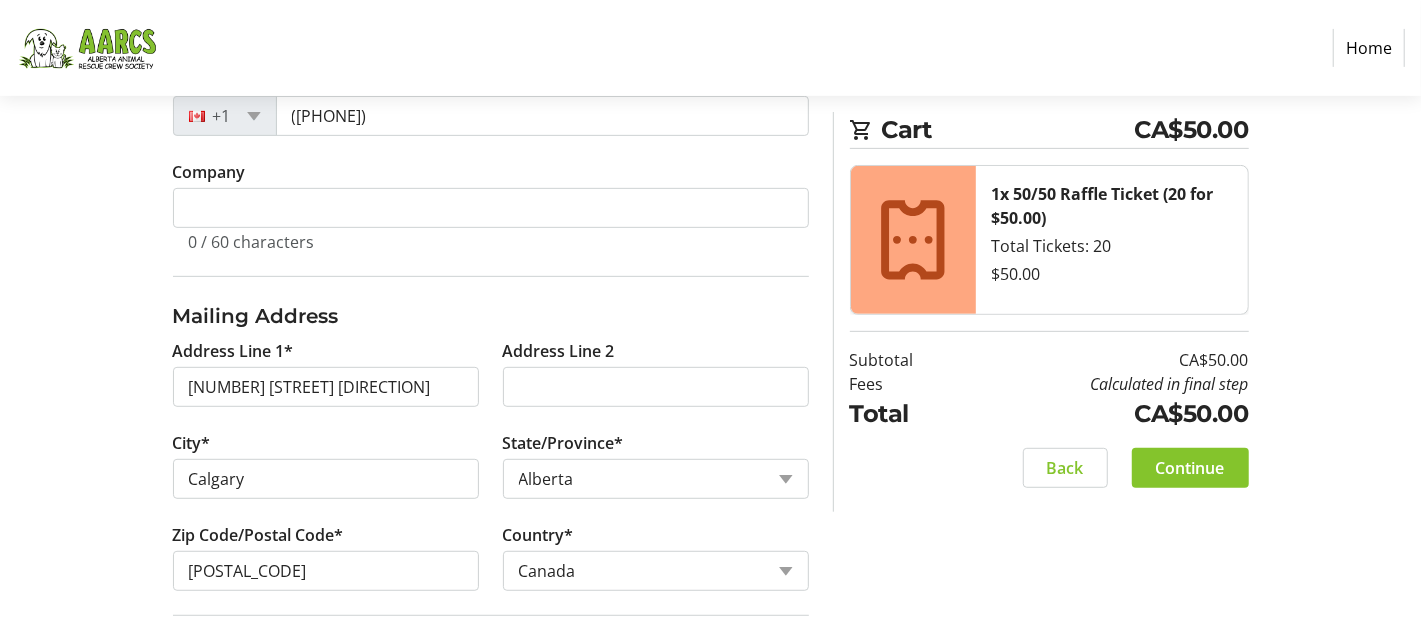 scroll, scrollTop: 469, scrollLeft: 0, axis: vertical 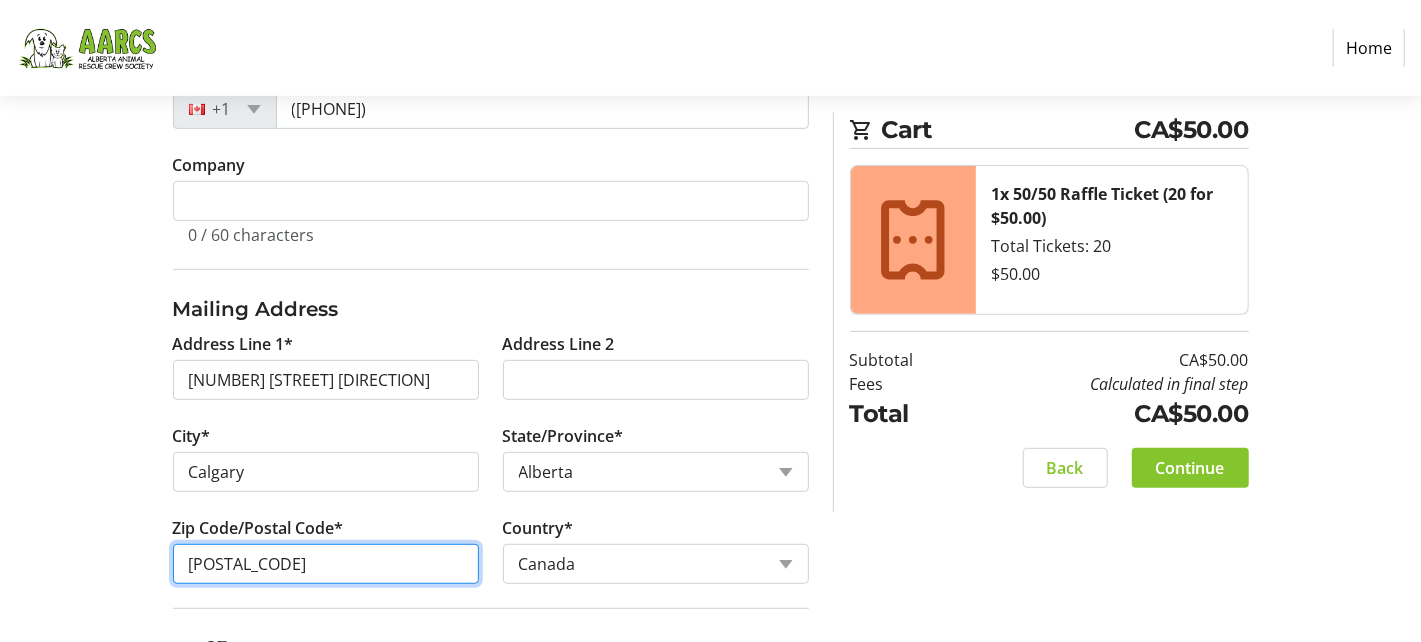 click on "[POSTAL_CODE]" at bounding box center [326, 564] 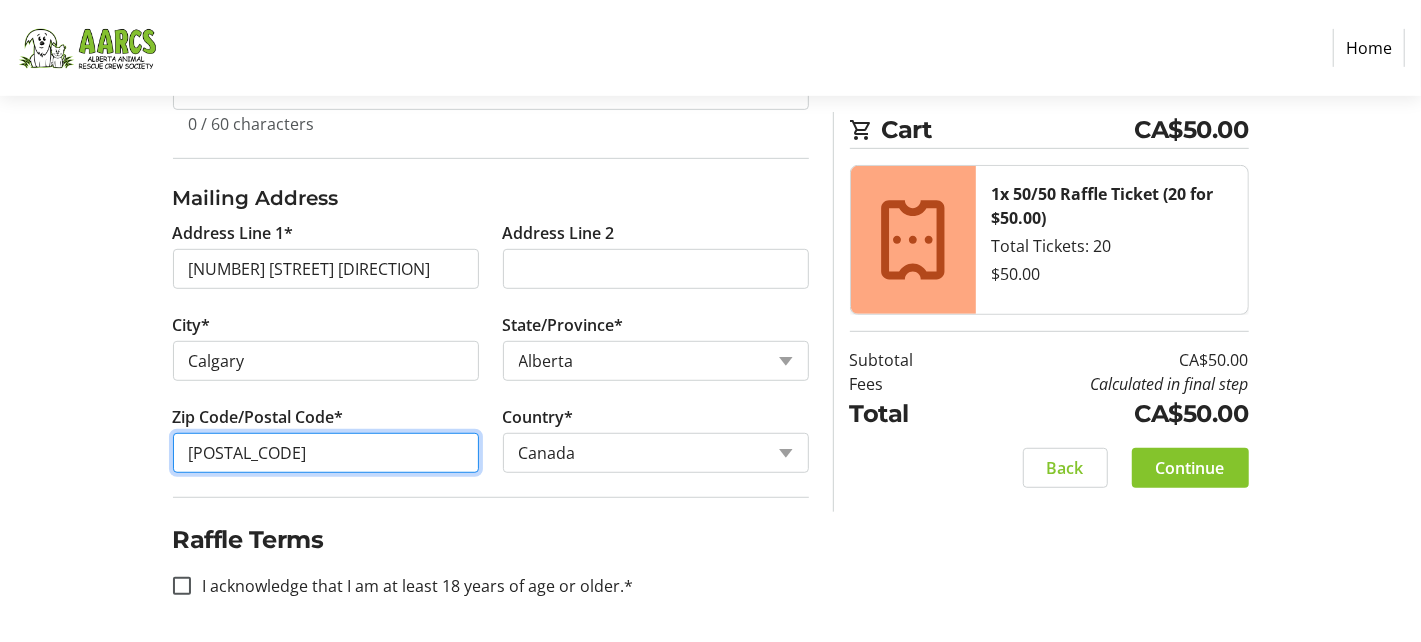 type on "[POSTAL_CODE]" 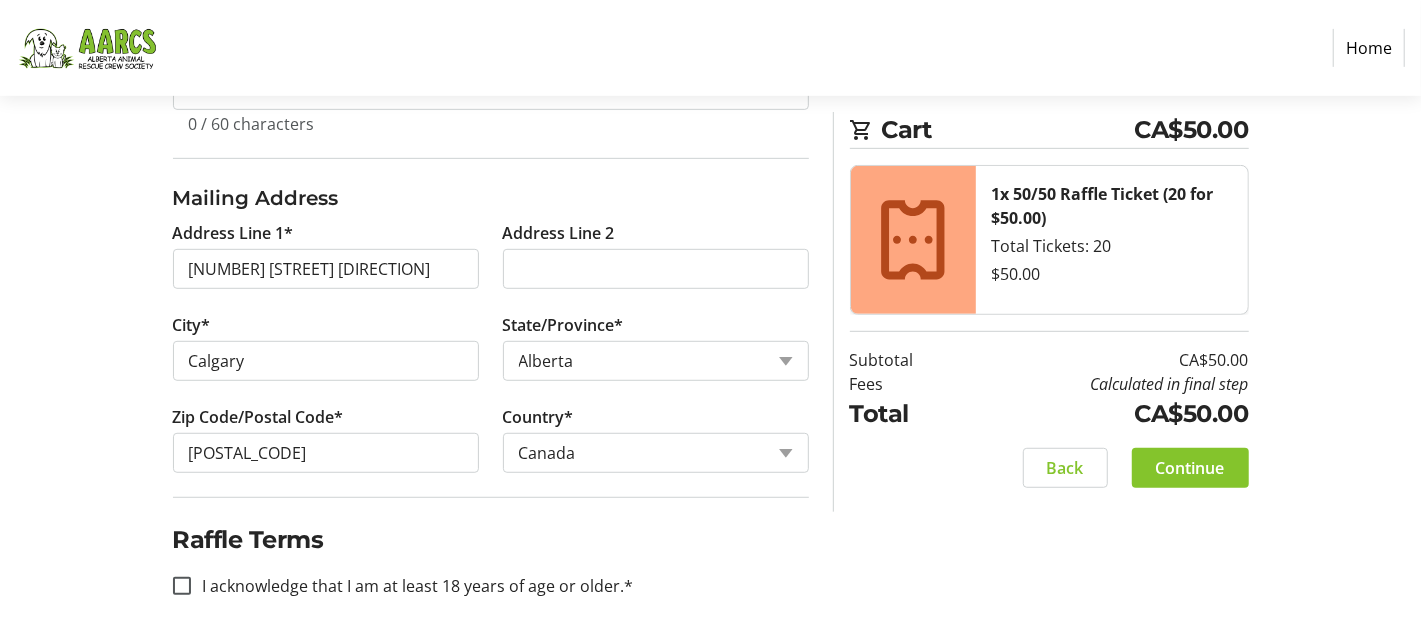 click on "I acknowledge that I am at least 18 years of age or older.*" 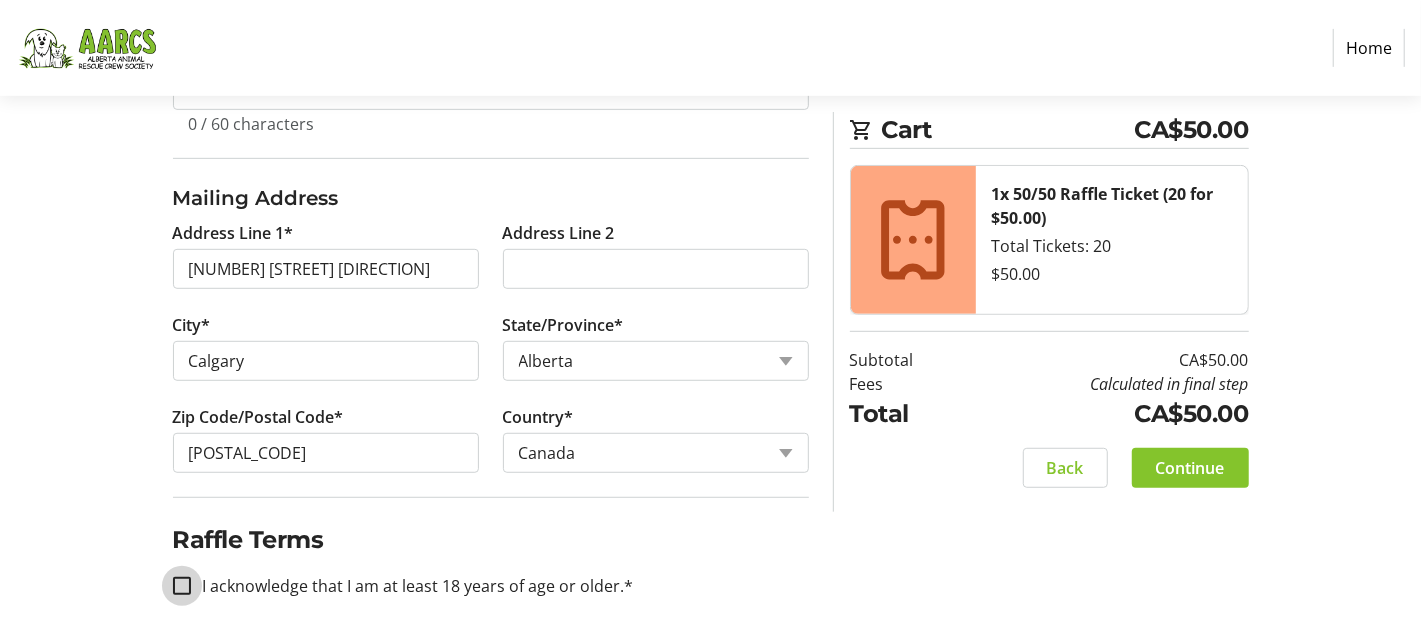 click on "I acknowledge that I am at least 18 years of age or older.*" at bounding box center (182, 586) 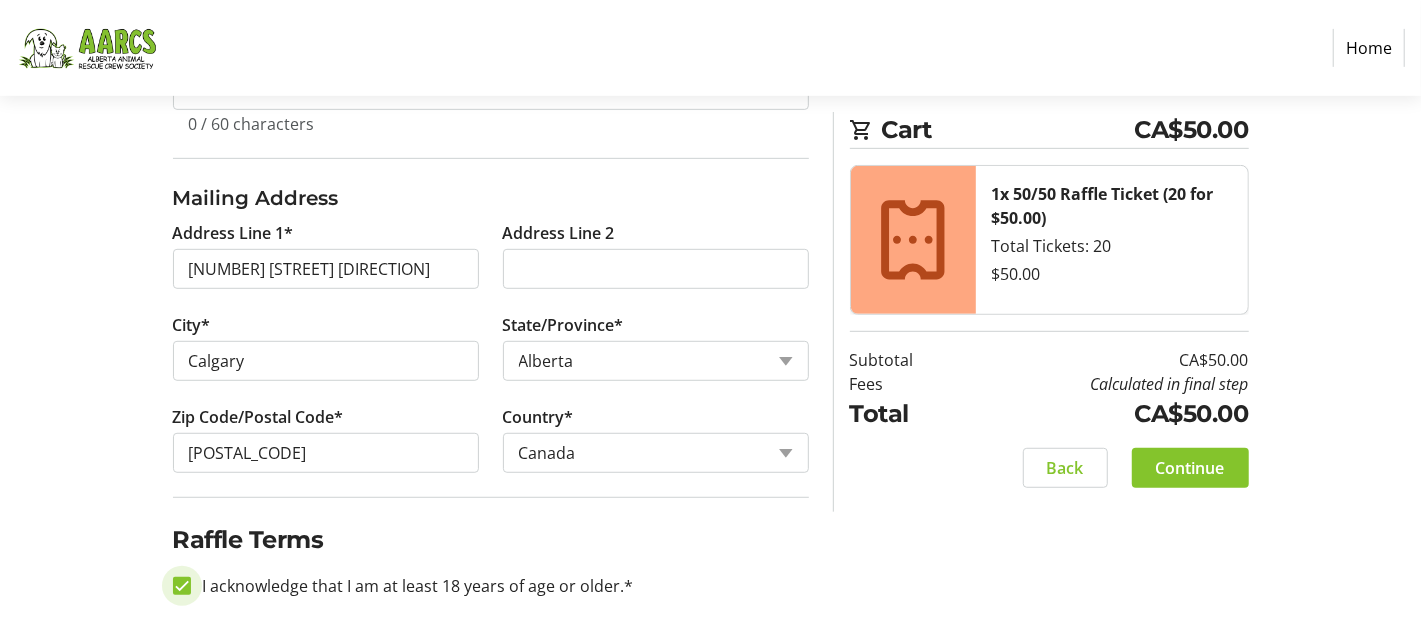 checkbox on "true" 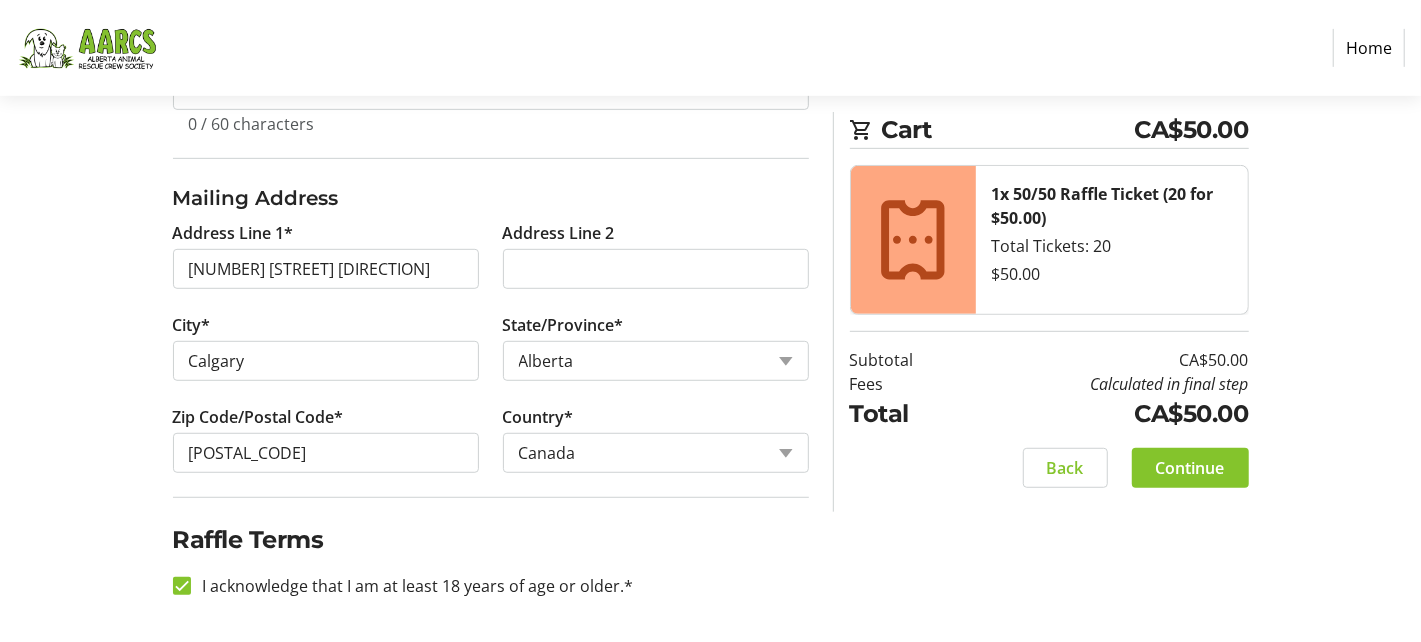 click on "Cart [CURRENCY][AMOUNT] 1x 50/50 Raffle Ticket (20 for $50.00) Total Tickets: 20  [CURRENCY][AMOUNT]  Subtotal  [CURRENCY][AMOUNT]  Fees  Calculated in final step  Total  [CURRENCY][AMOUNT]   Back   Continue" 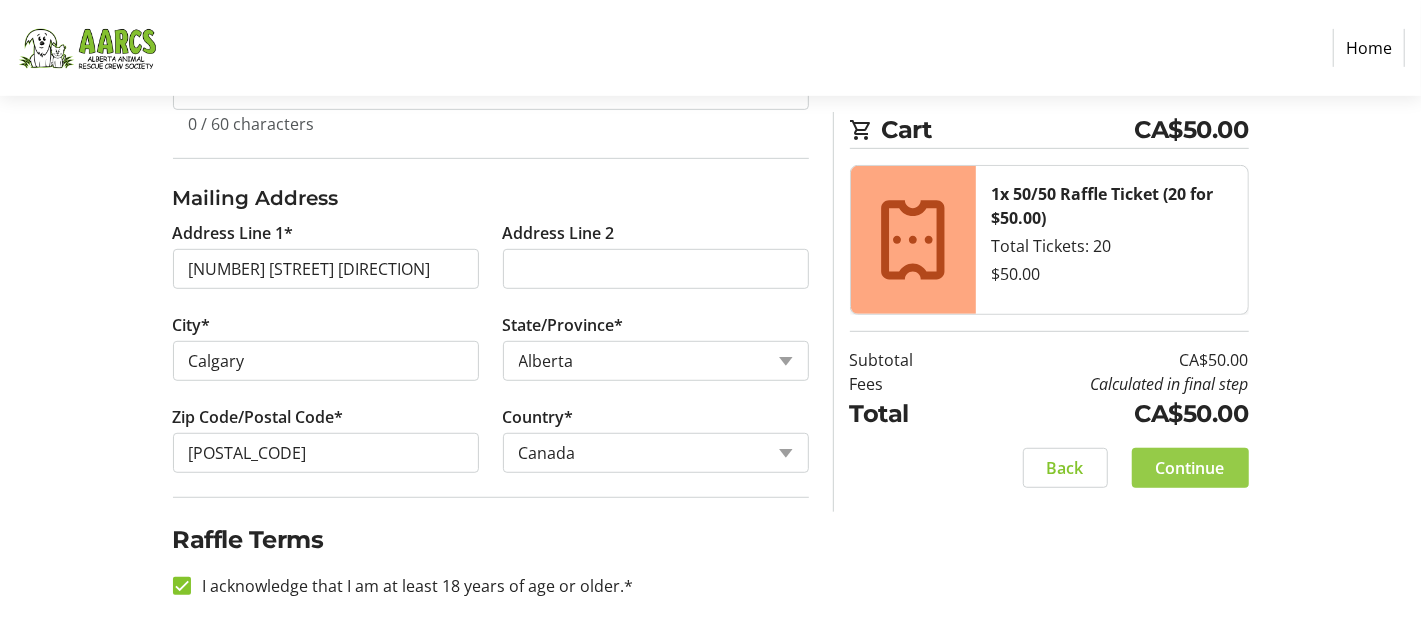 click on "Continue" 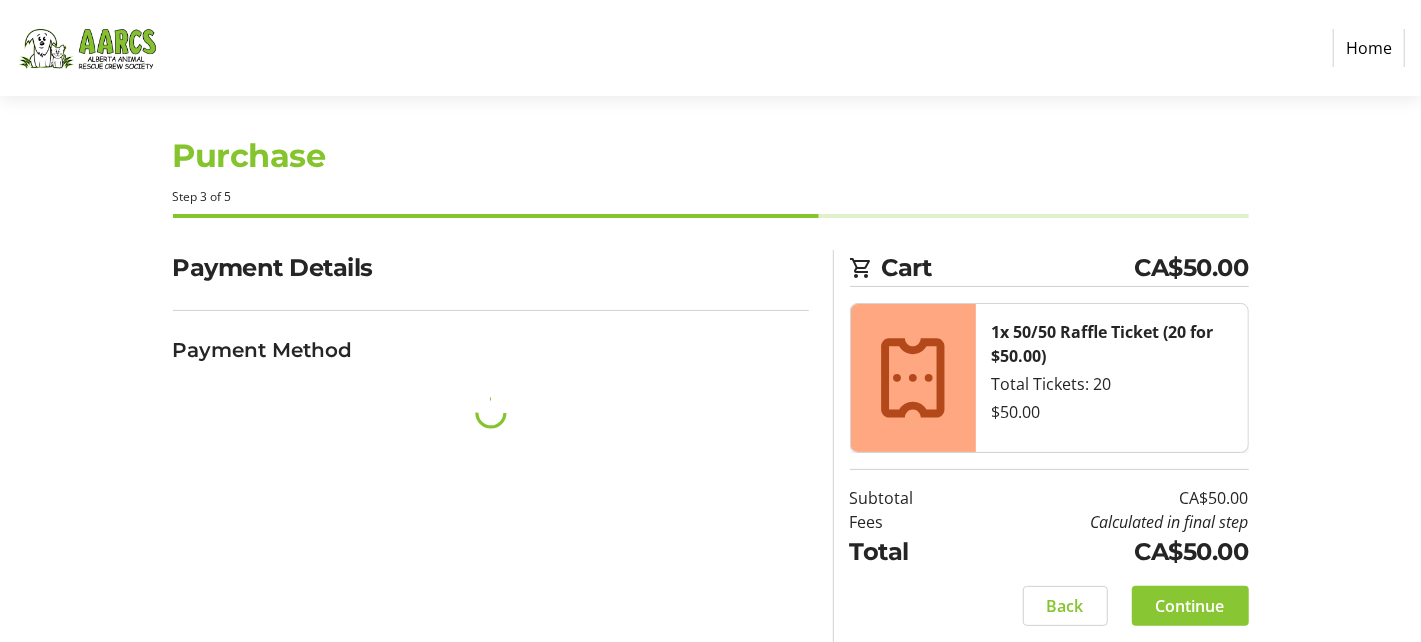 scroll, scrollTop: 0, scrollLeft: 0, axis: both 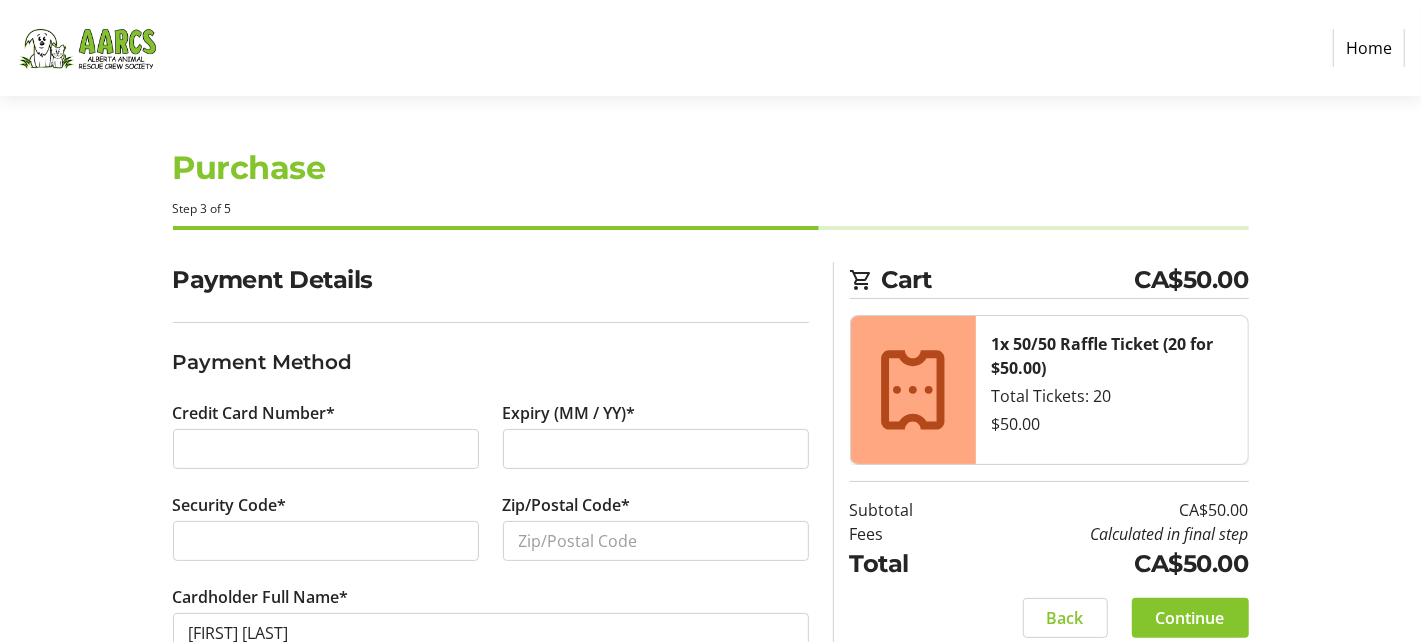 click on "Credit Card Number*" 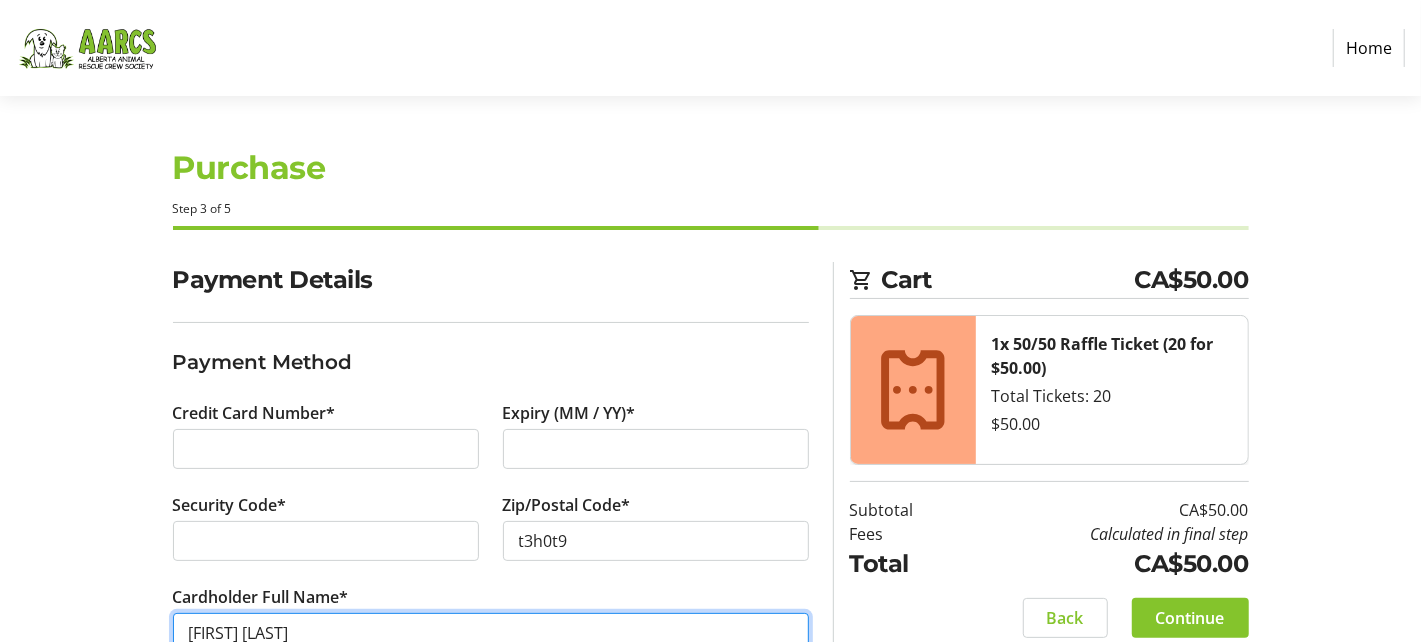 scroll, scrollTop: 0, scrollLeft: 0, axis: both 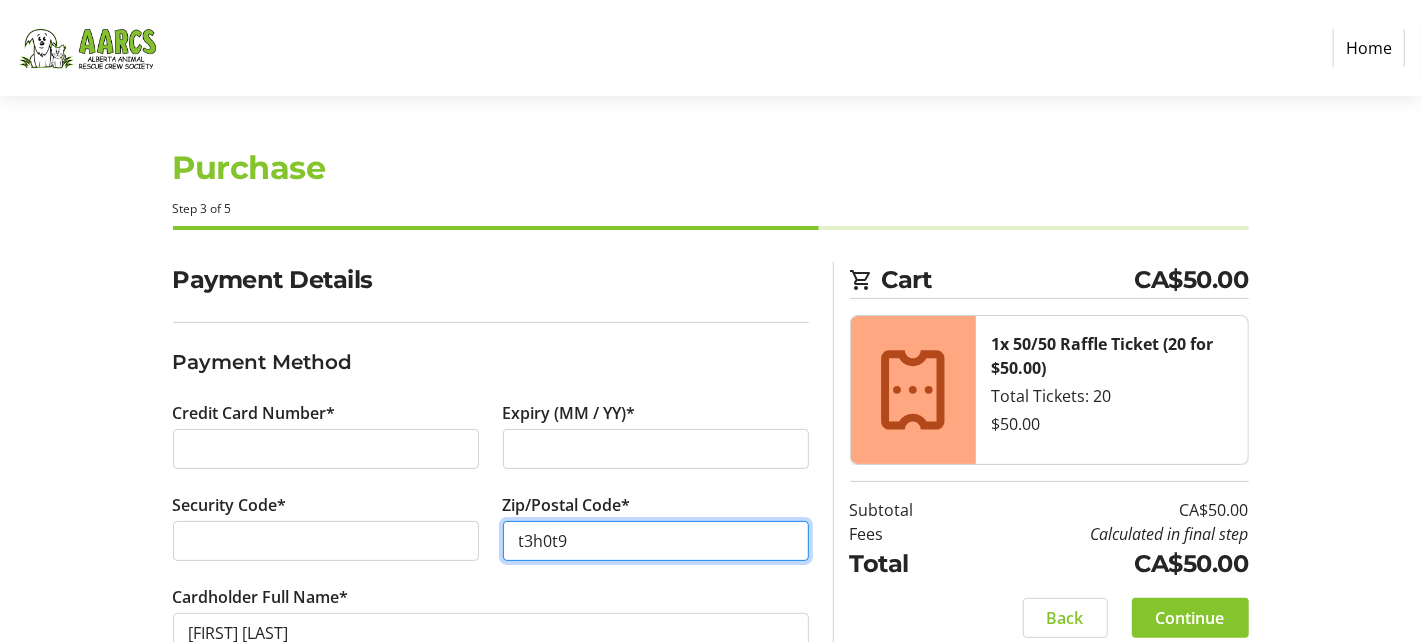 click on "t3h0t9" at bounding box center (656, 541) 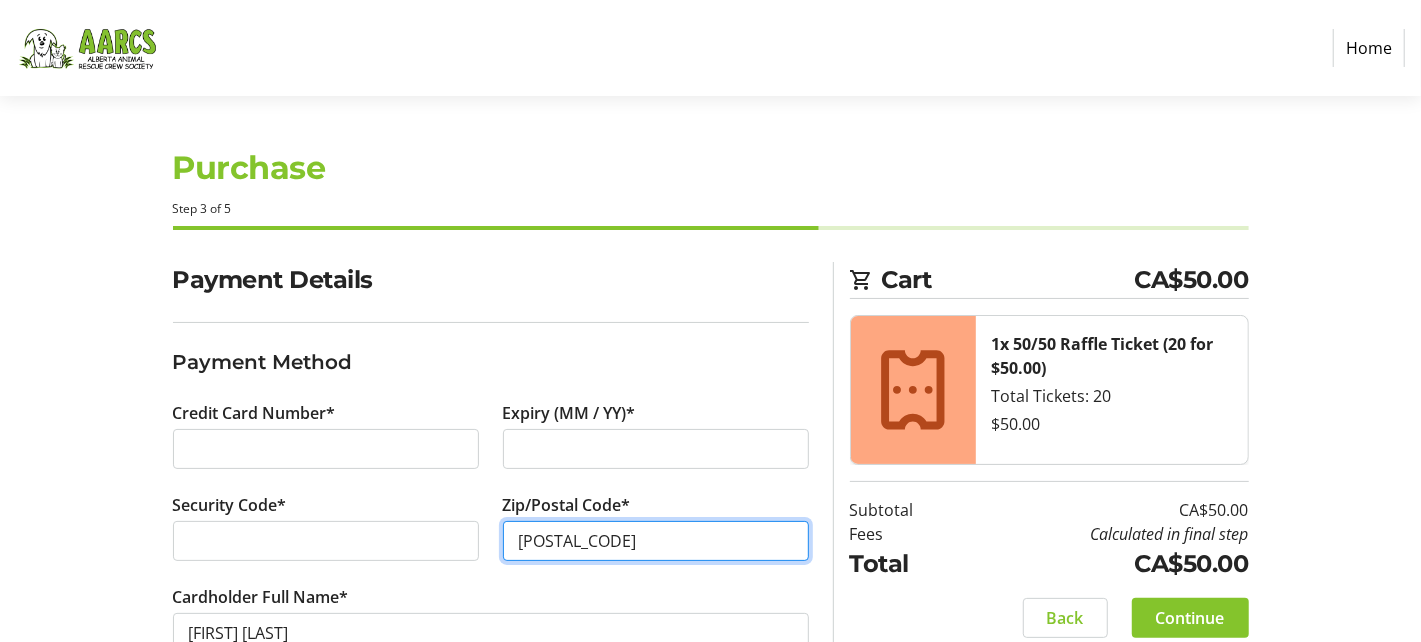scroll, scrollTop: 56, scrollLeft: 0, axis: vertical 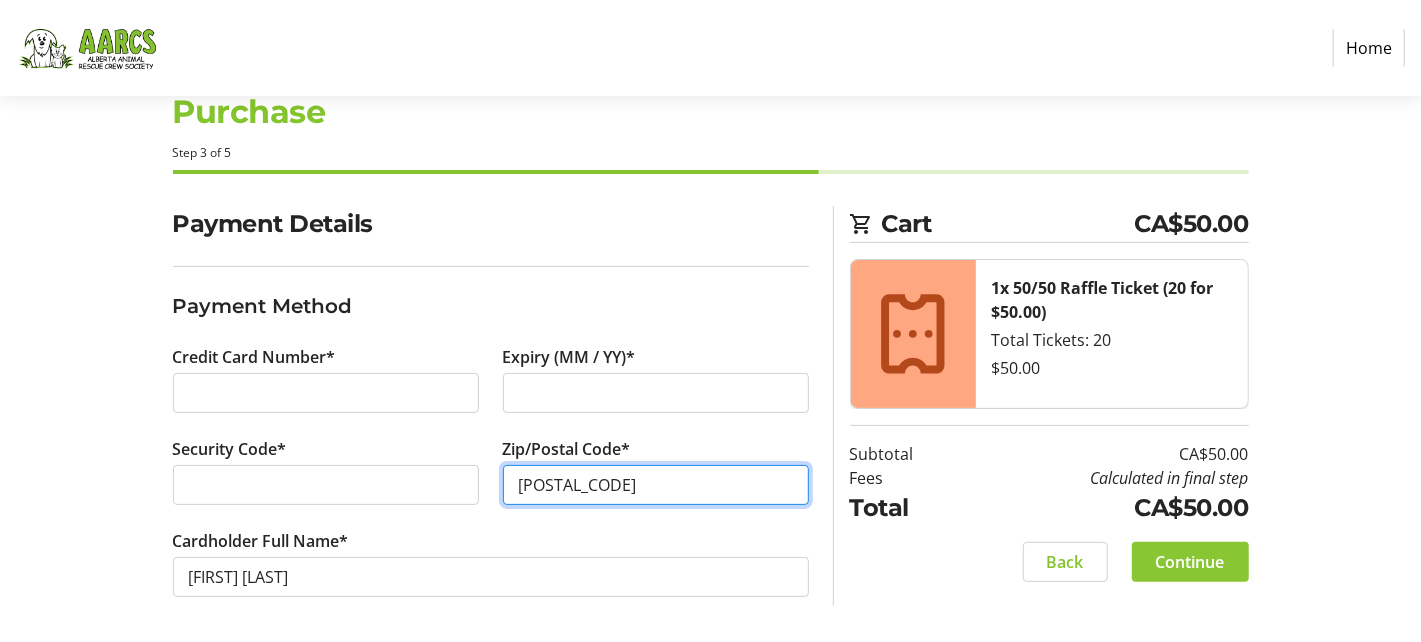 type on "[POSTAL_CODE]" 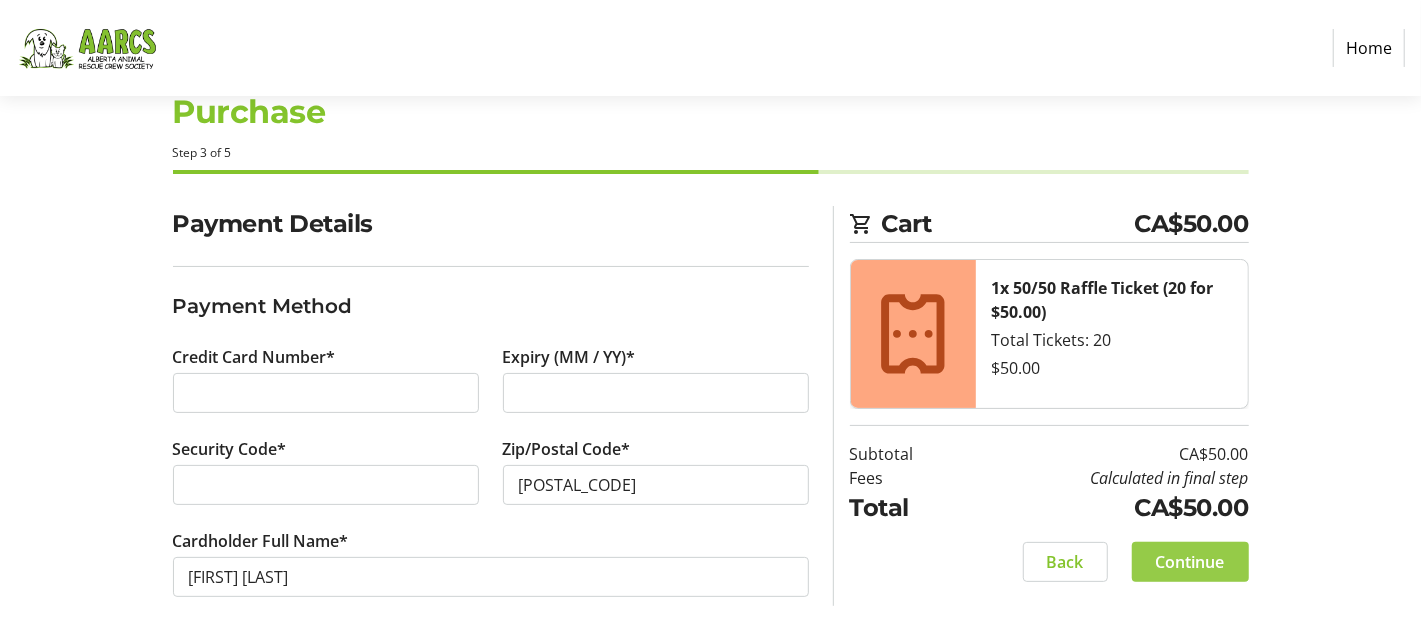 click on "Continue" 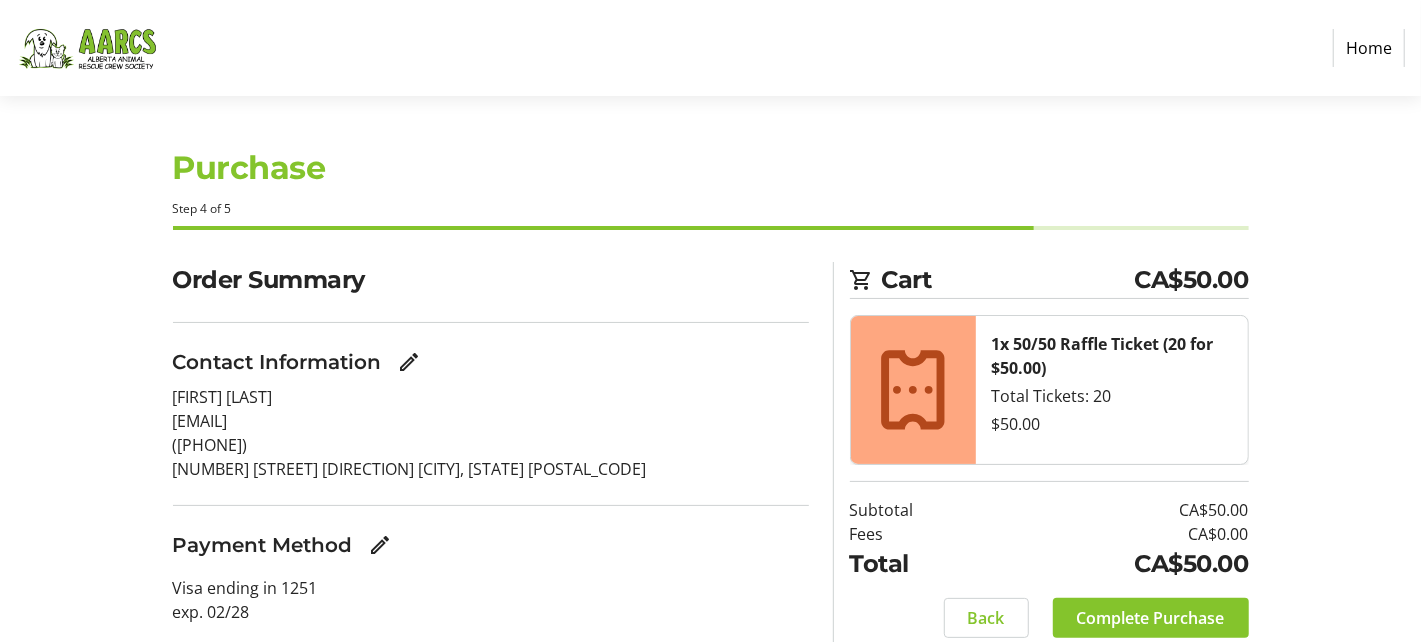 scroll, scrollTop: 70, scrollLeft: 0, axis: vertical 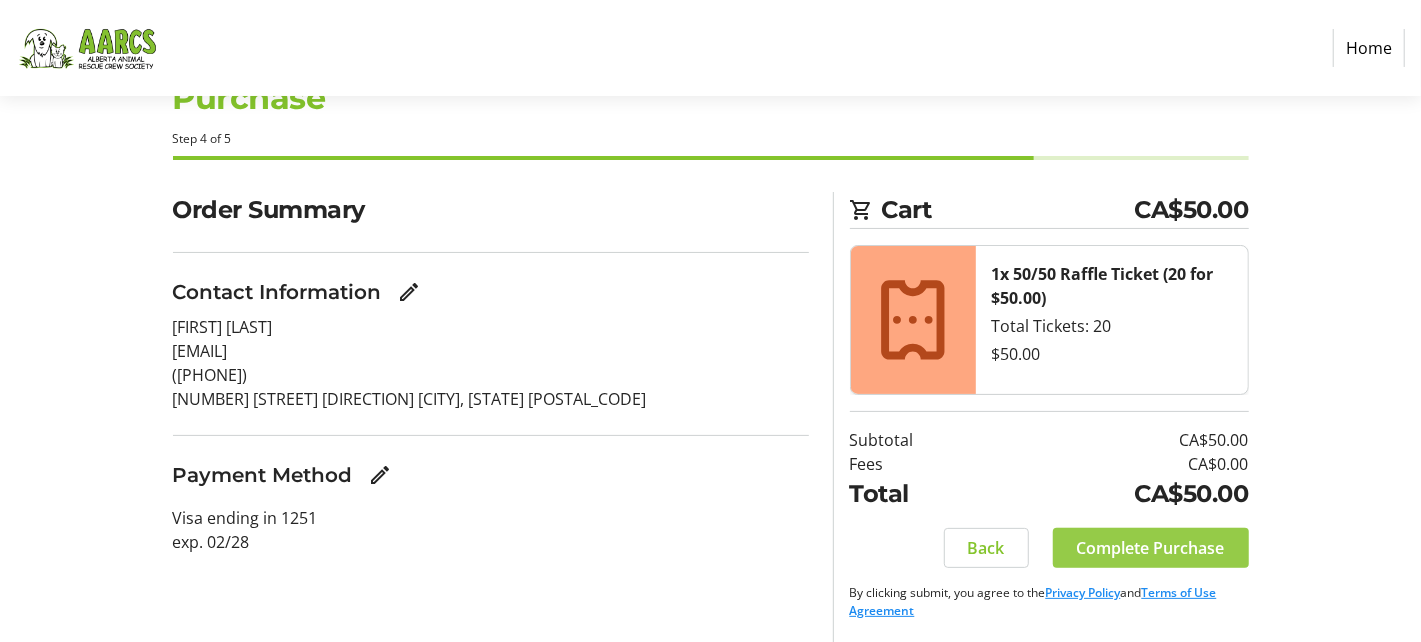 click on "Complete Purchase" 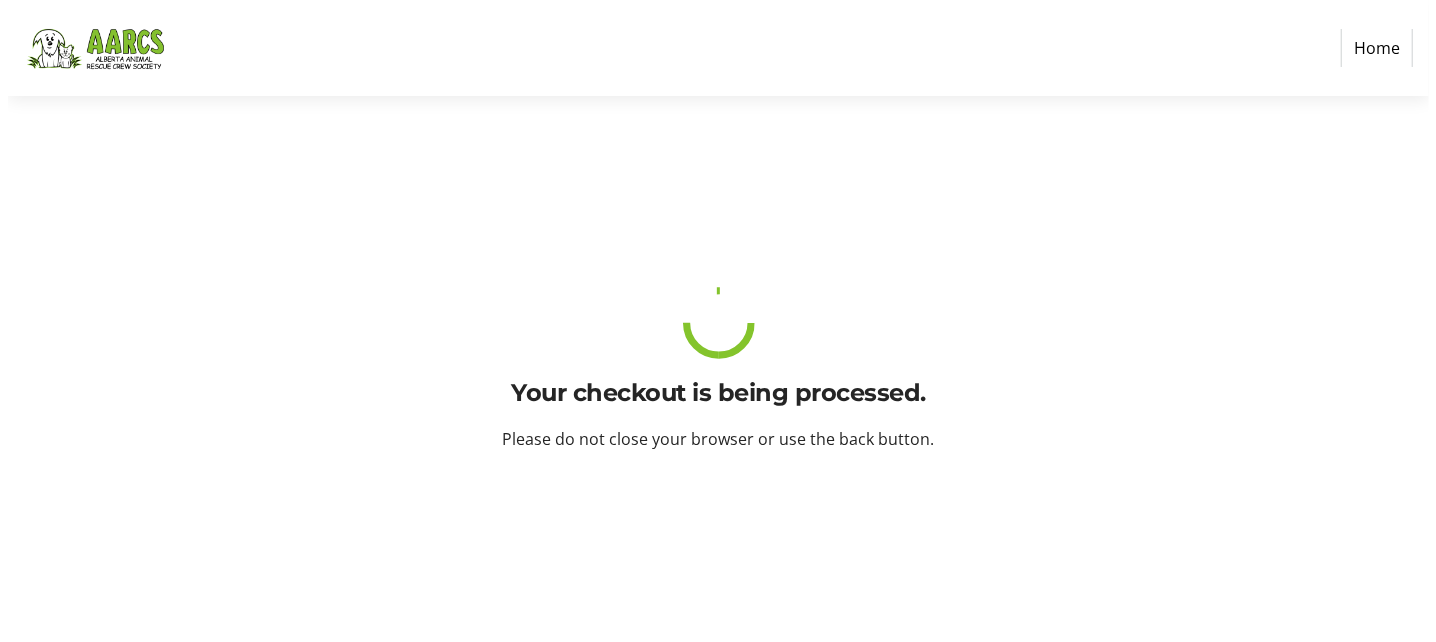 scroll, scrollTop: 0, scrollLeft: 0, axis: both 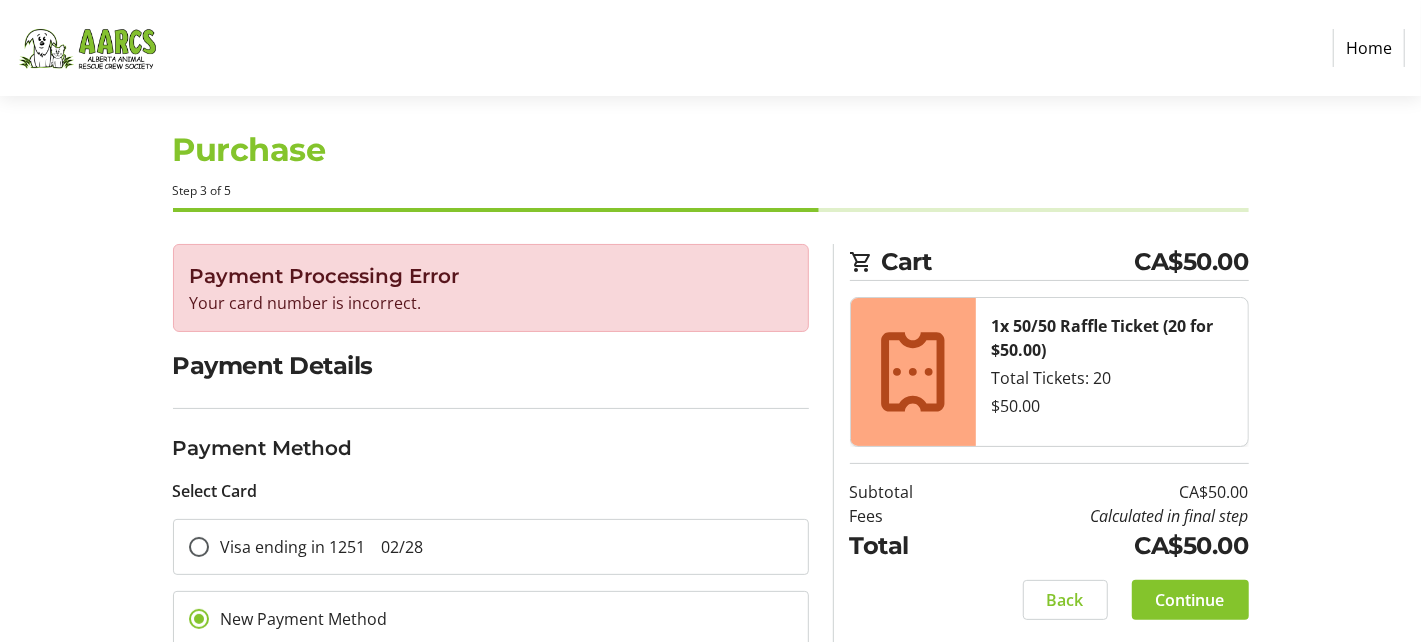 click on "Visa ending in 1251   [DATE]" at bounding box center (322, 547) 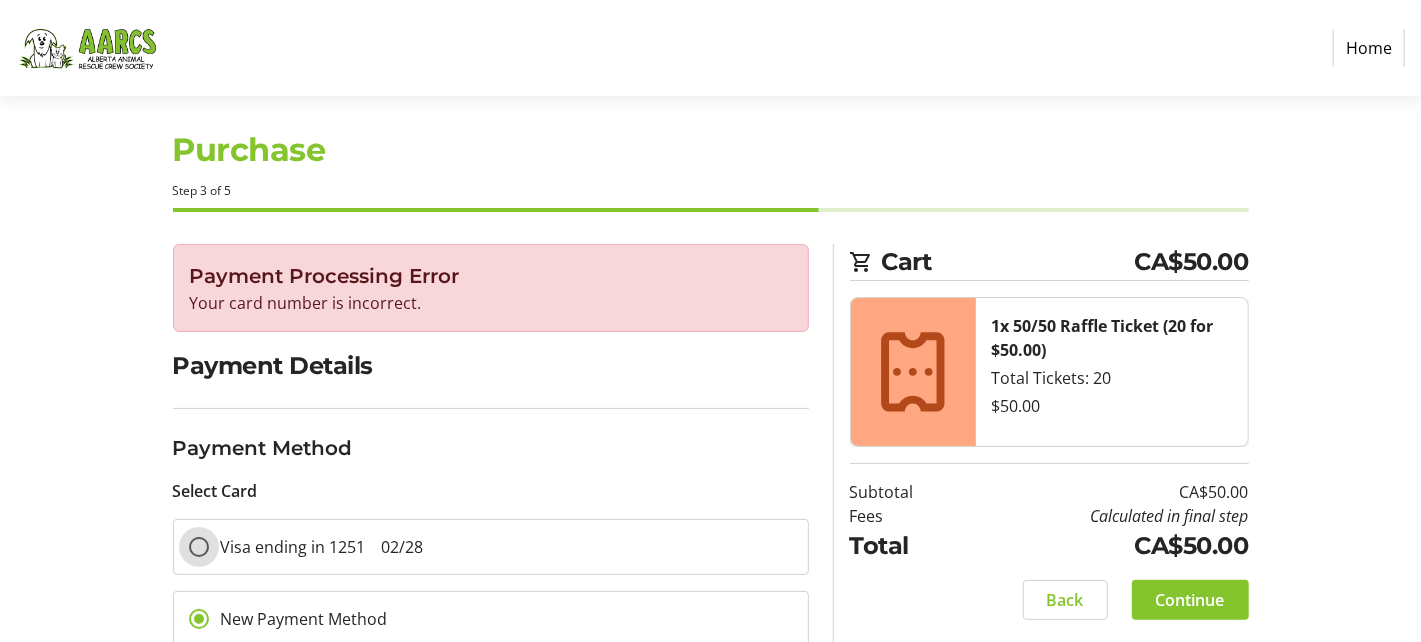 click on "Visa ending in 1251   [DATE]" at bounding box center [199, 547] 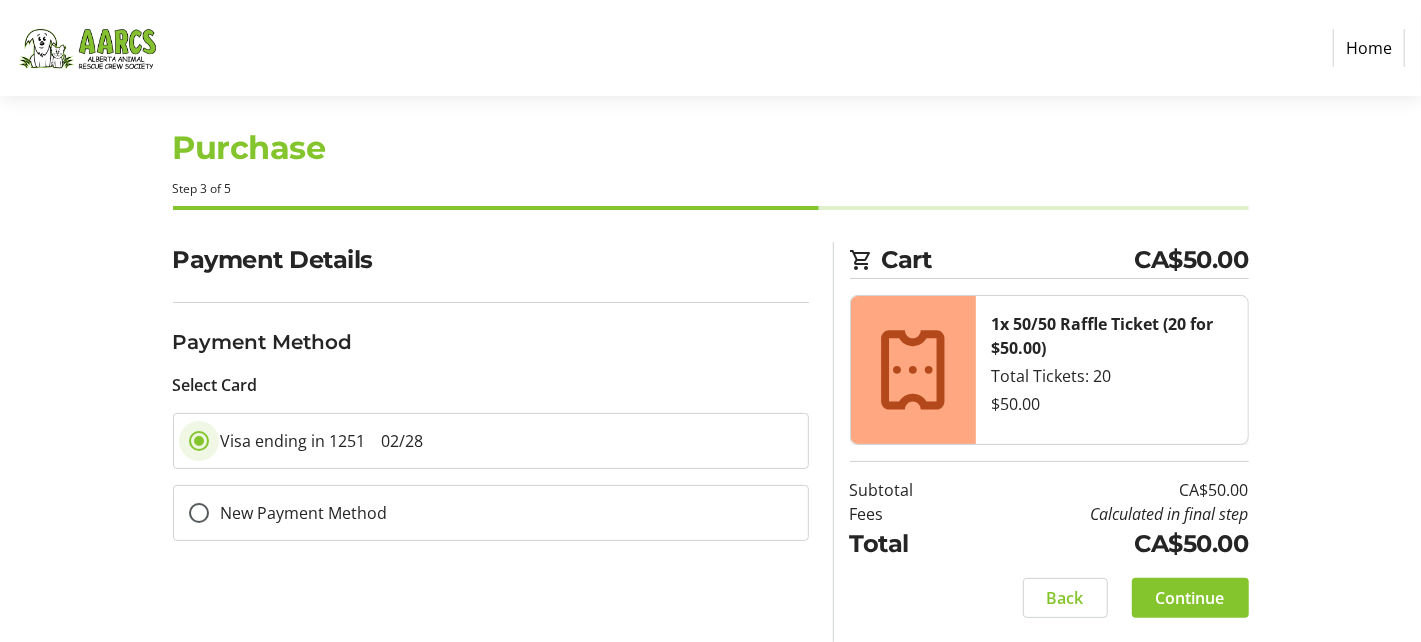scroll, scrollTop: 18, scrollLeft: 0, axis: vertical 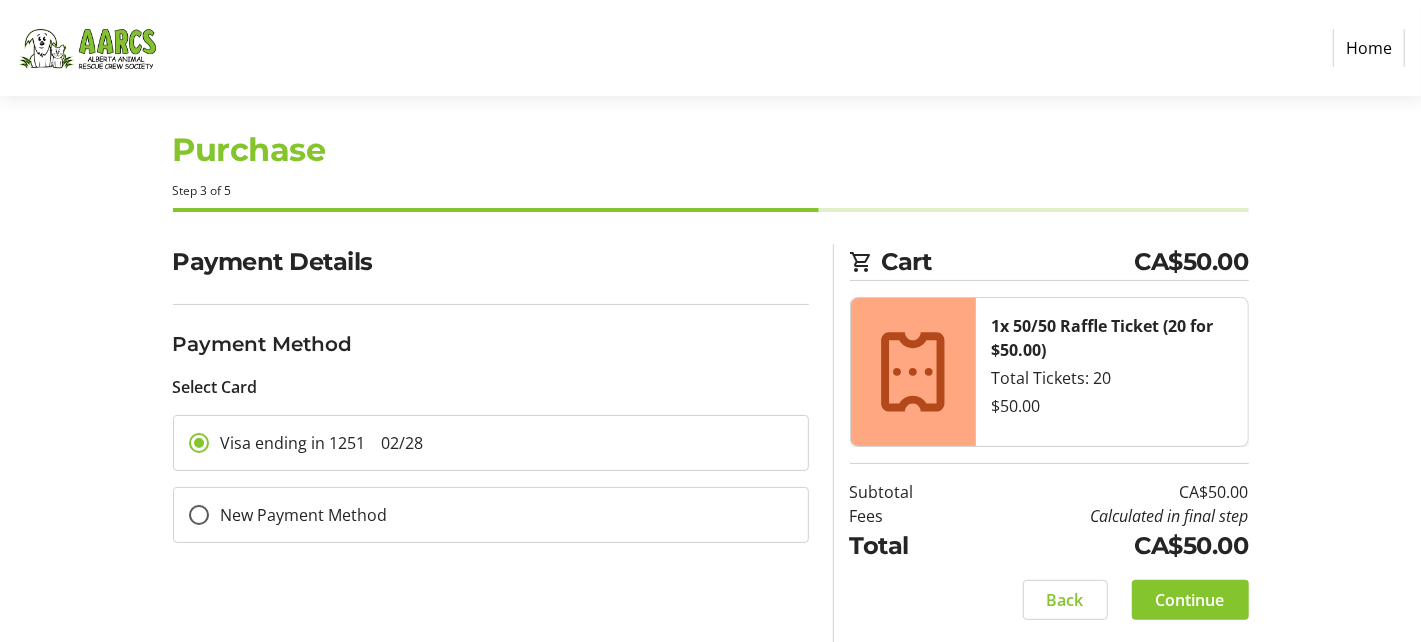click on "New Payment Method" at bounding box center [298, 515] 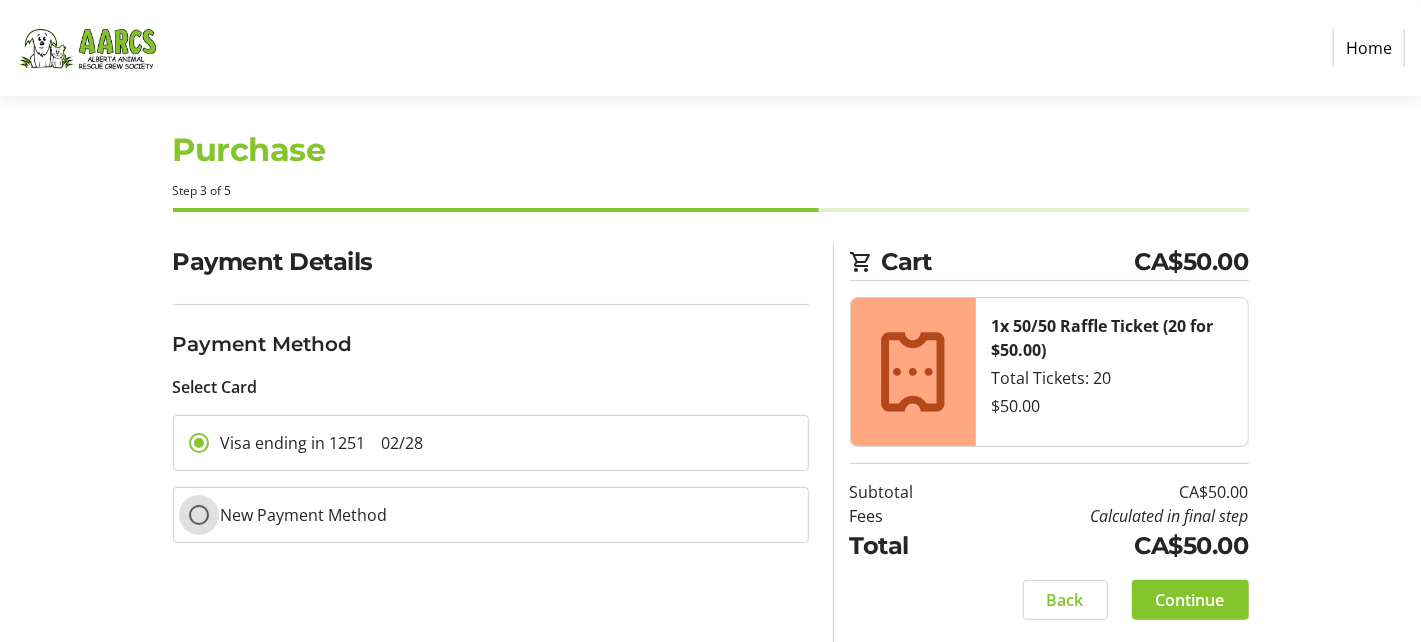 click on "New Payment Method" at bounding box center [199, 515] 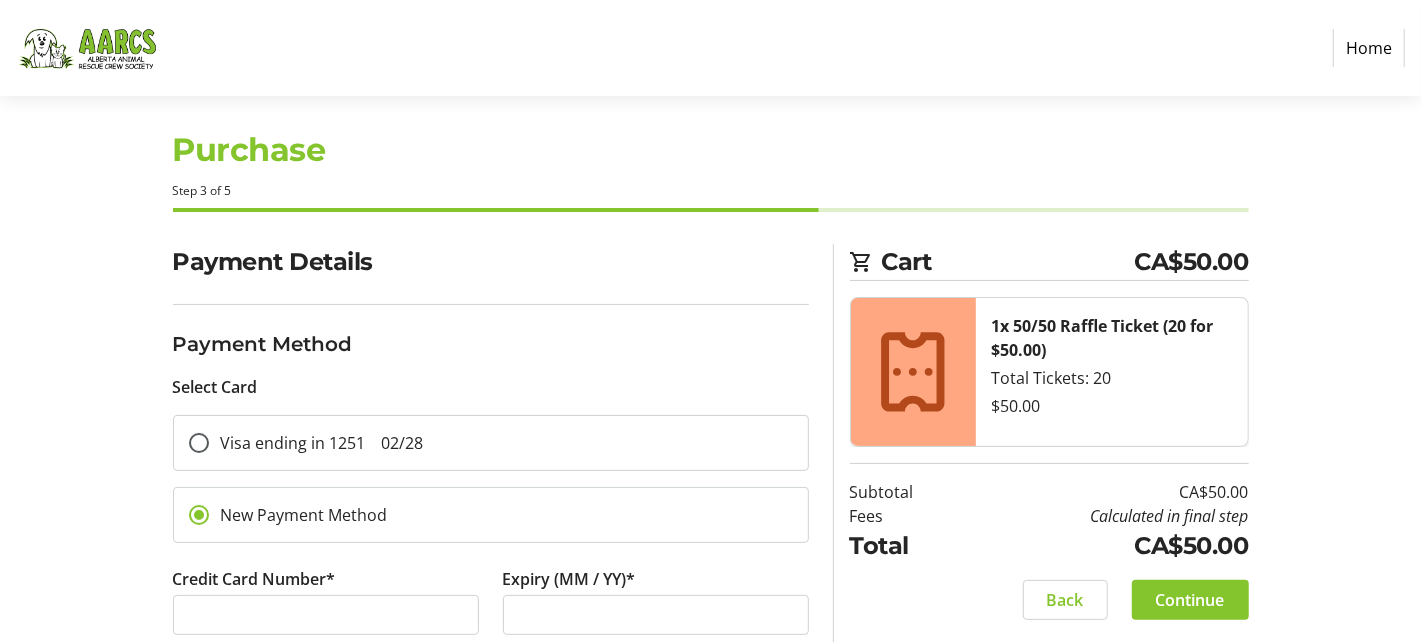 click at bounding box center (326, 615) 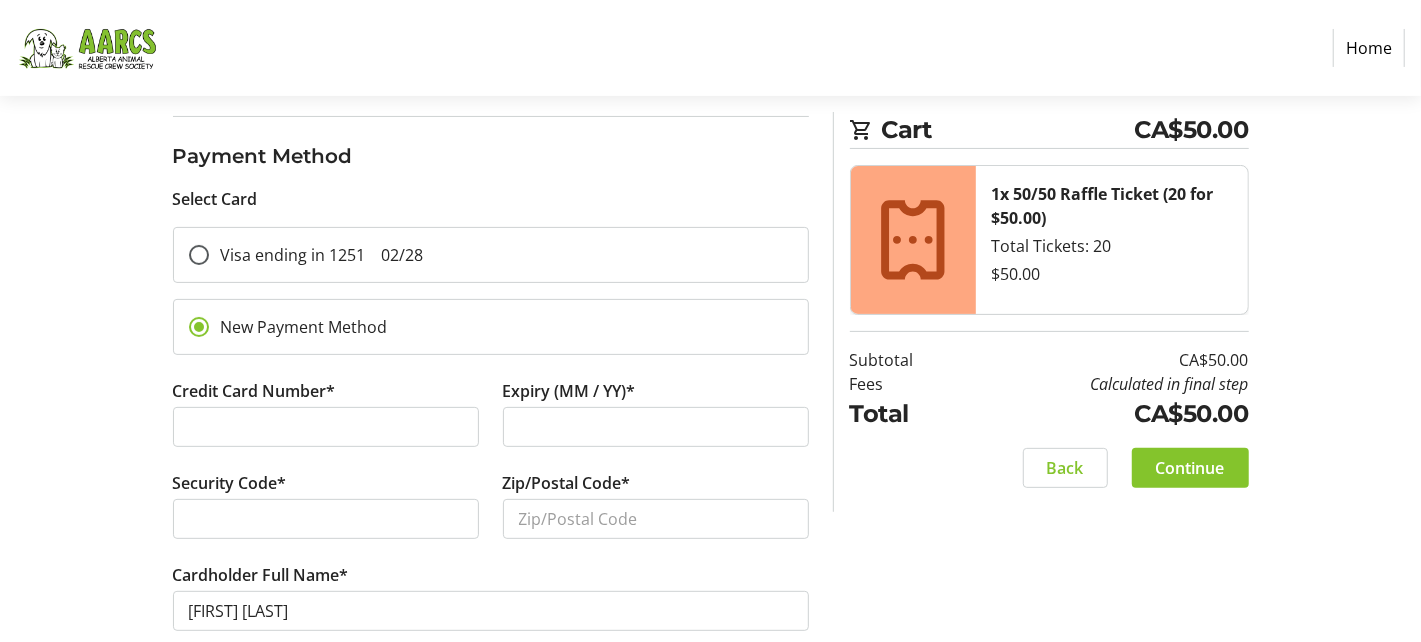 scroll, scrollTop: 265, scrollLeft: 0, axis: vertical 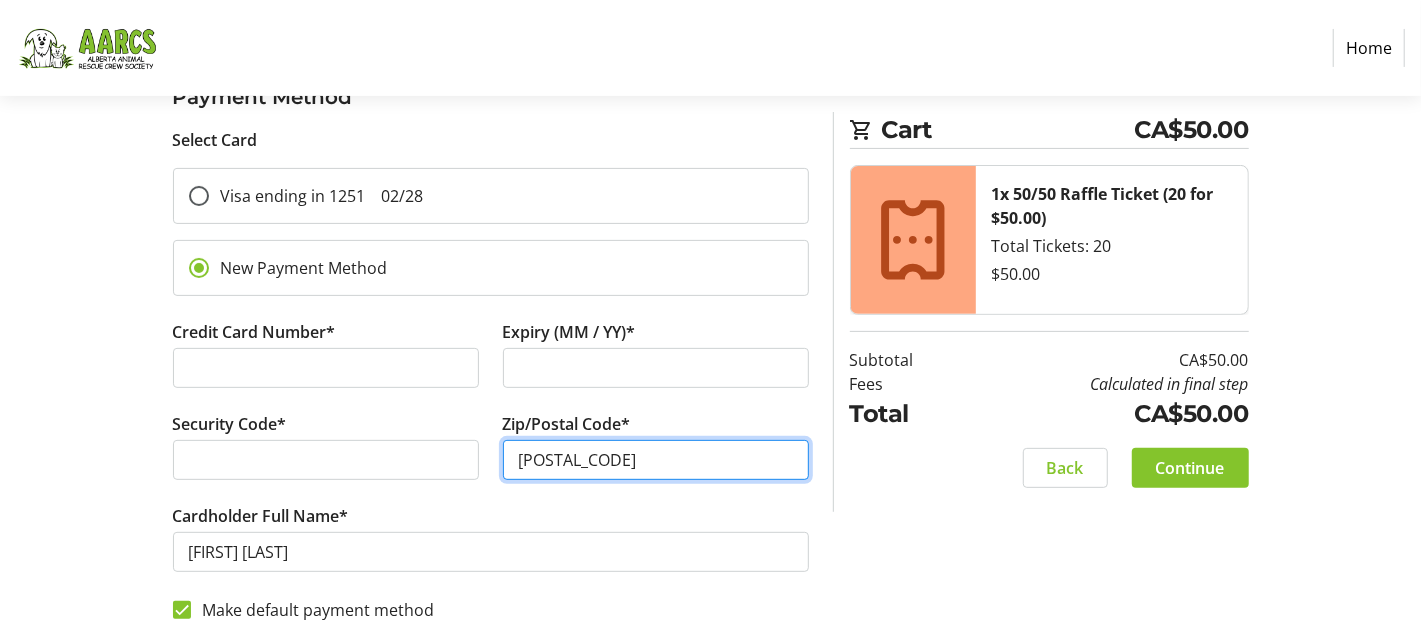 type on "[POSTAL_CODE]" 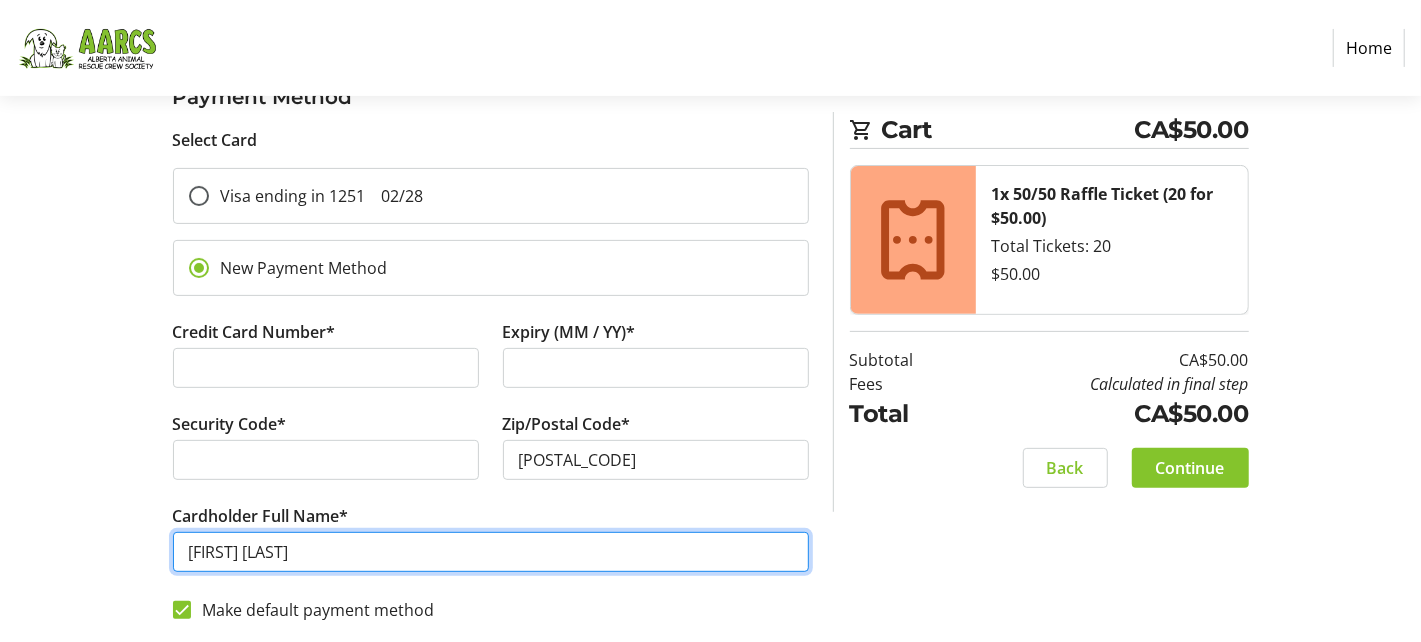 click on "[FIRST] [LAST]" at bounding box center [491, 552] 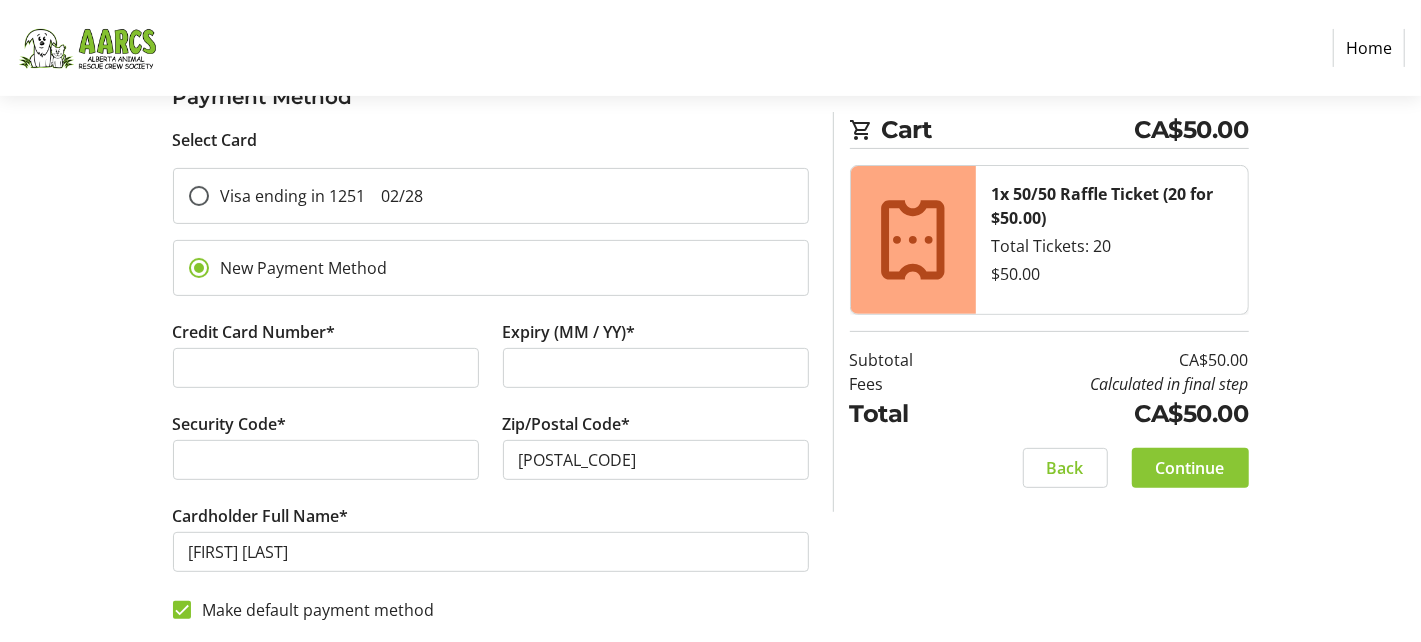 click on "Continue" 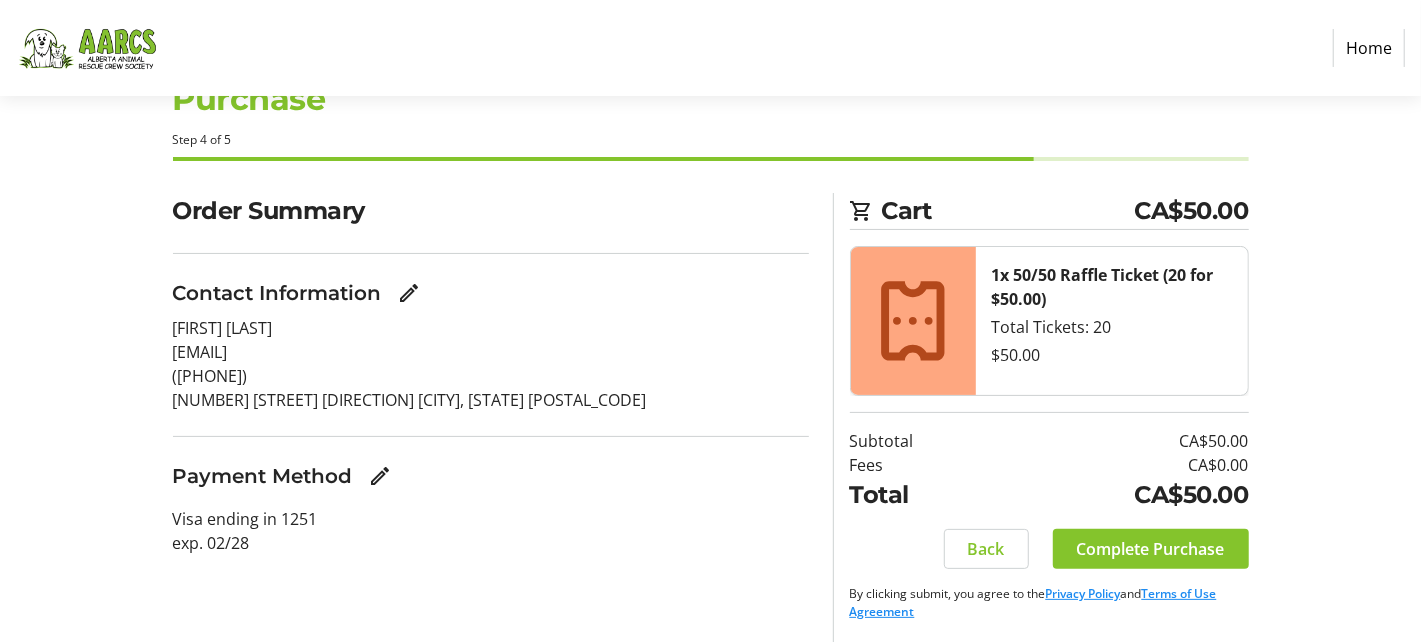scroll, scrollTop: 70, scrollLeft: 0, axis: vertical 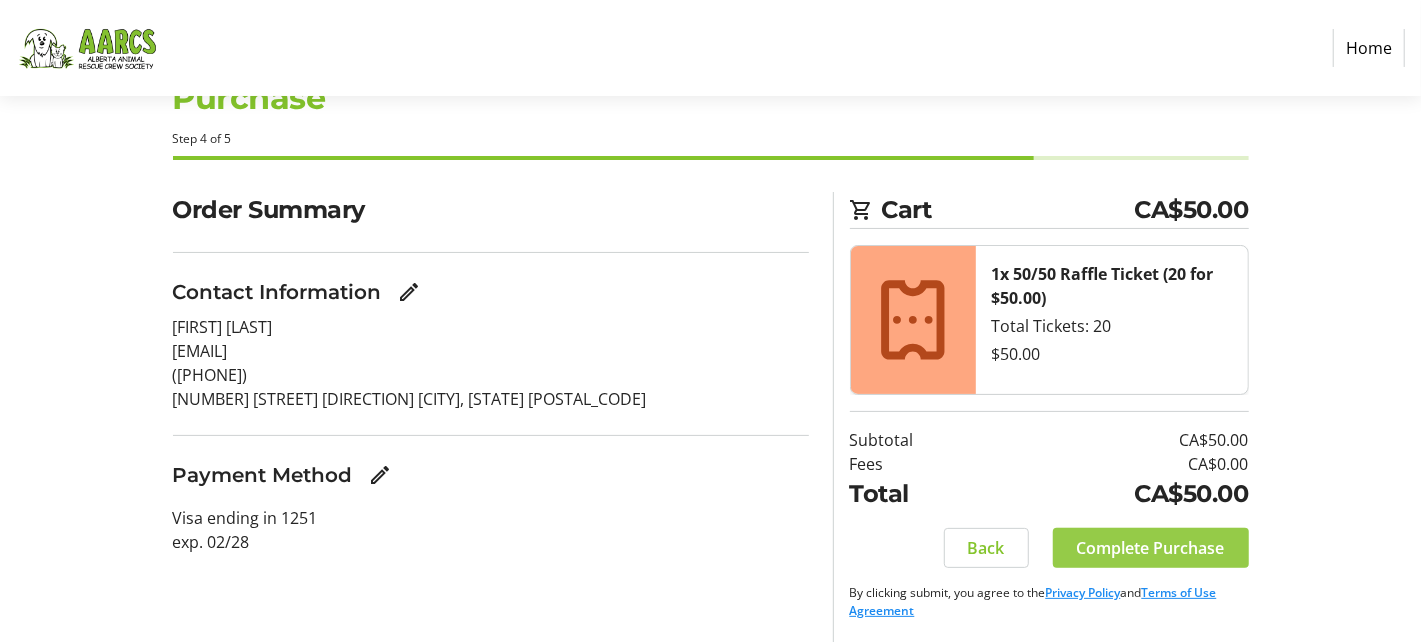click on "Complete Purchase" 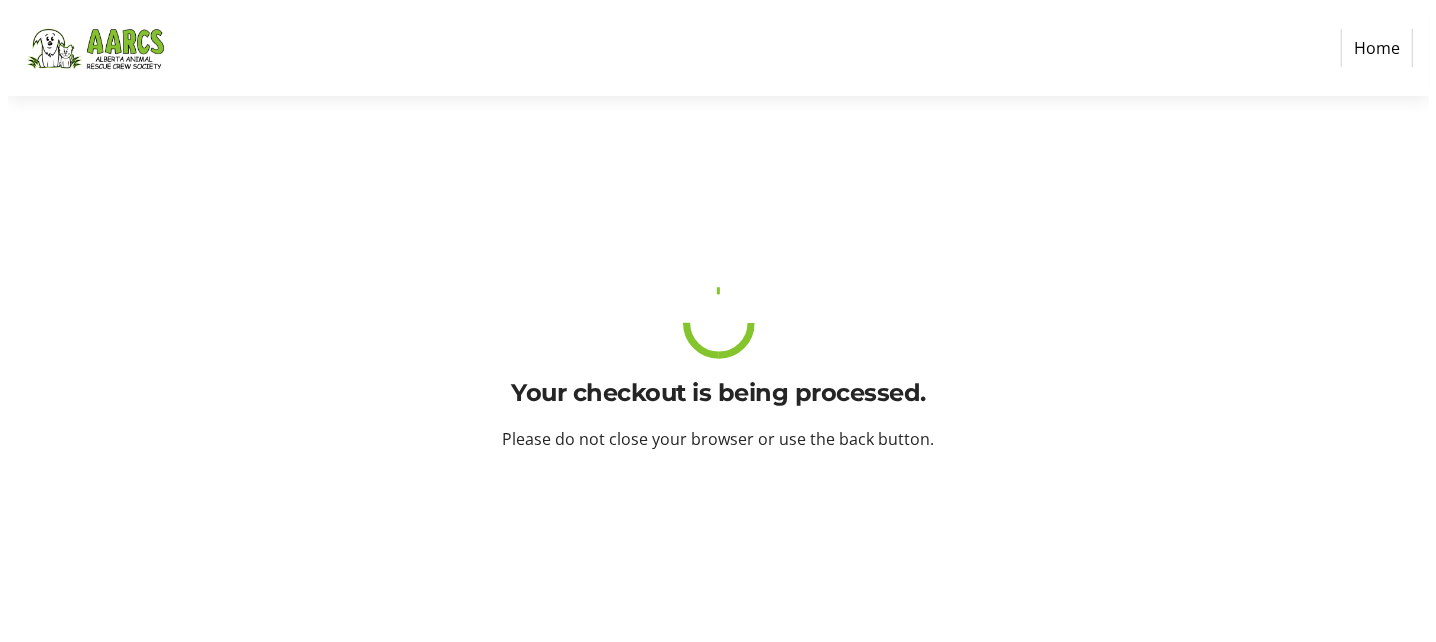 scroll, scrollTop: 0, scrollLeft: 0, axis: both 